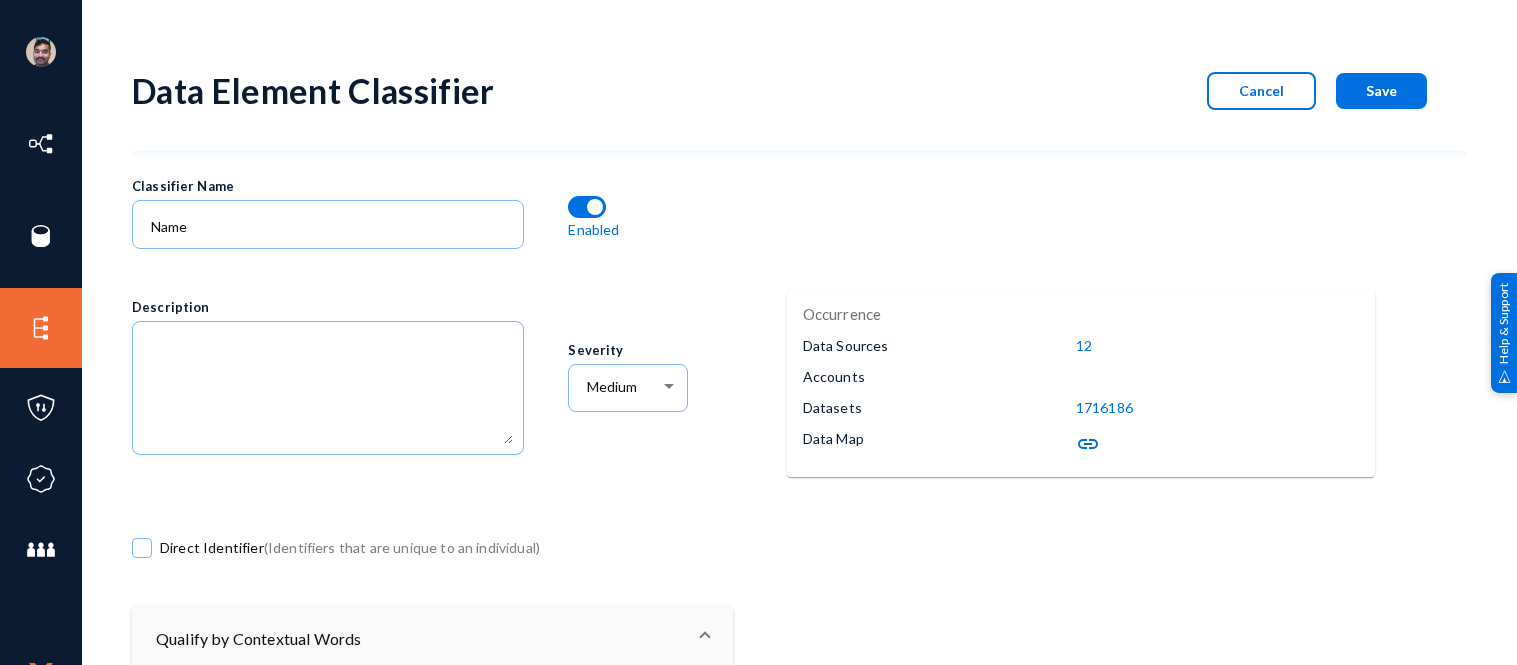 scroll, scrollTop: 0, scrollLeft: 0, axis: both 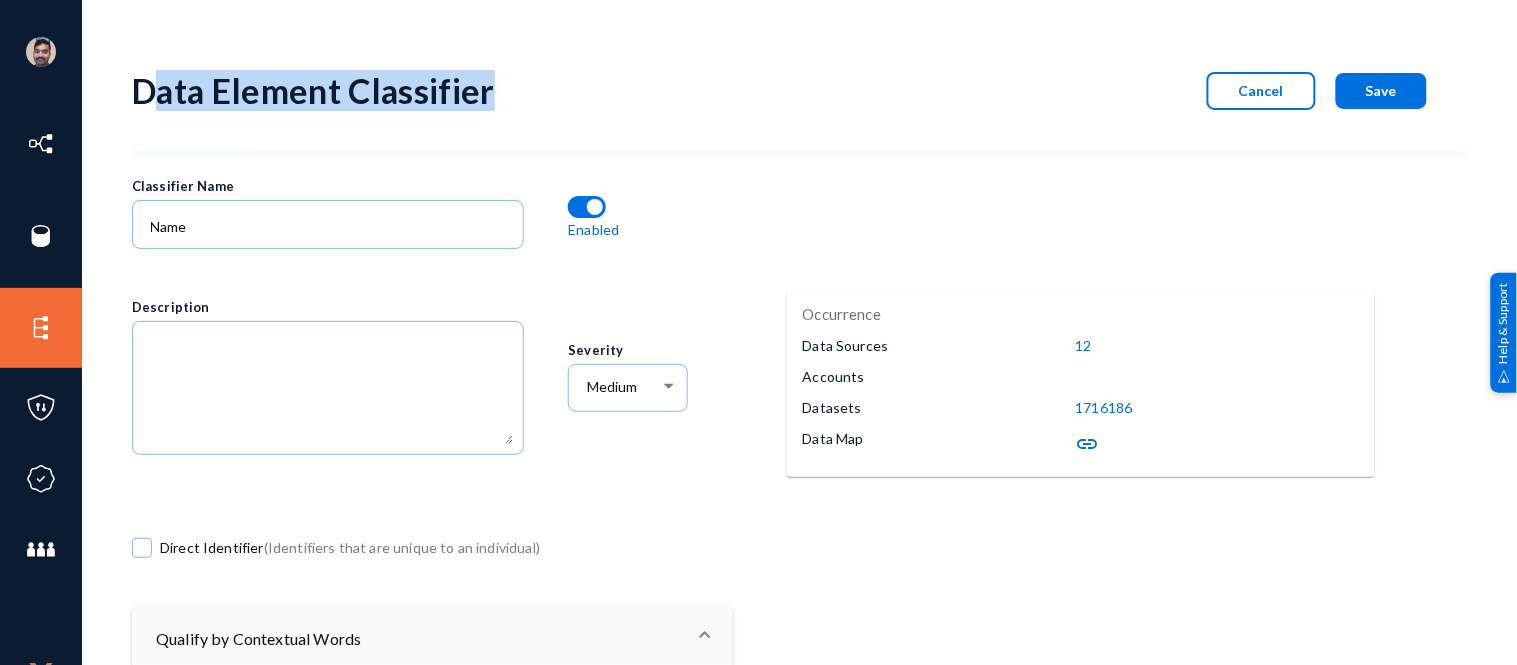 drag, startPoint x: 505, startPoint y: 95, endPoint x: 150, endPoint y: 98, distance: 355.01266 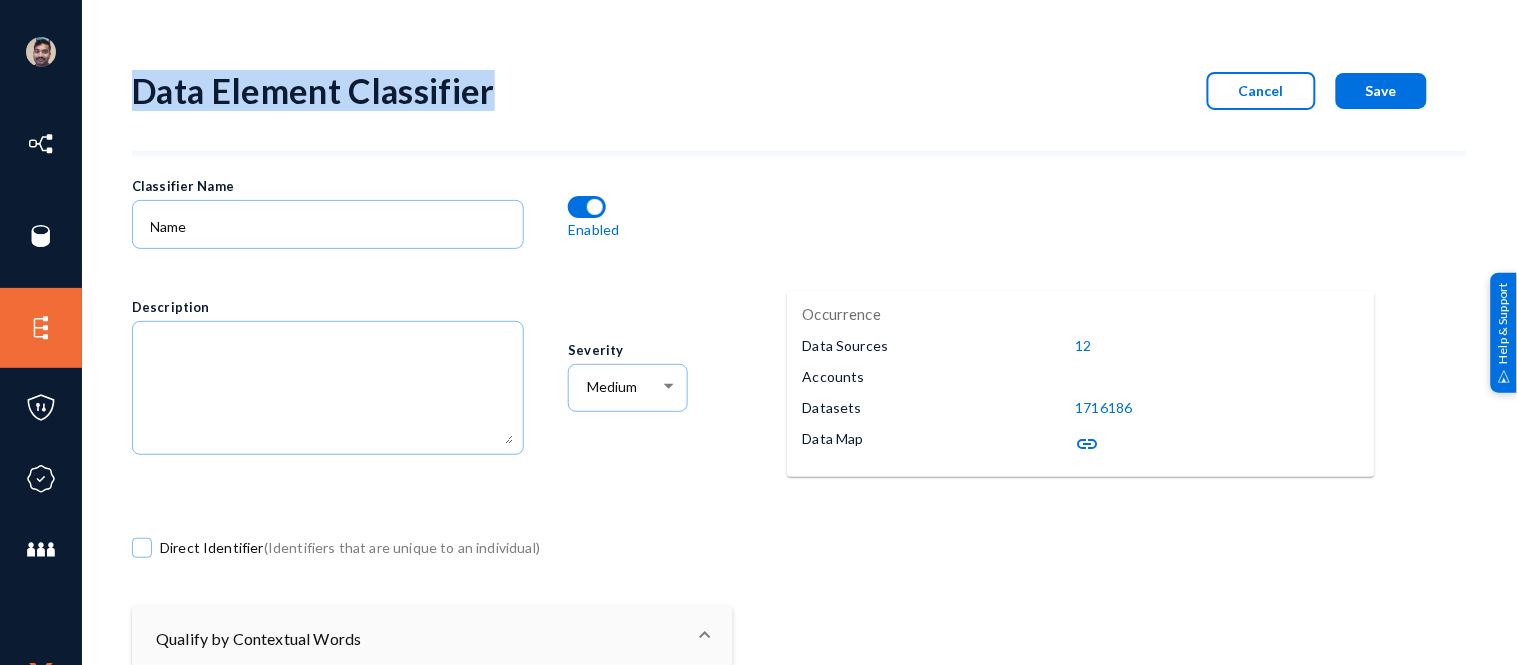 drag, startPoint x: 133, startPoint y: 95, endPoint x: 492, endPoint y: 84, distance: 359.1685 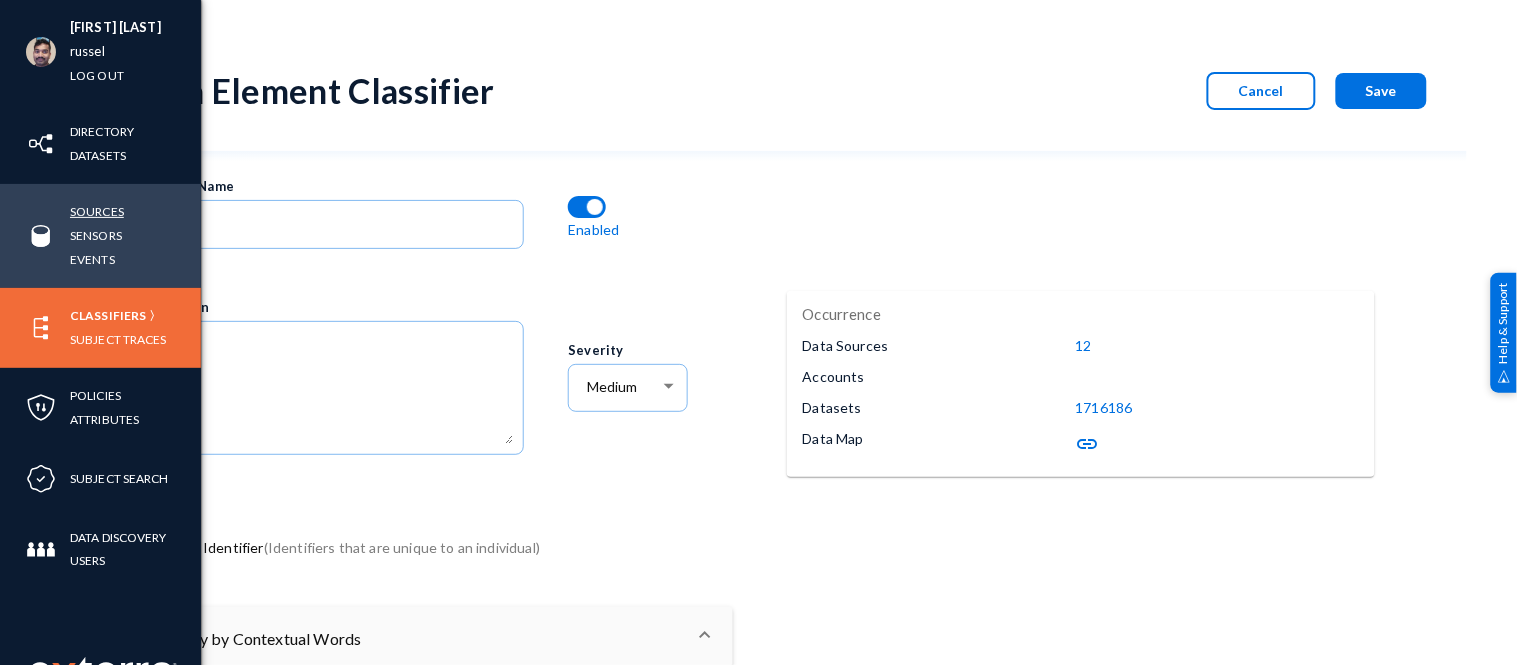 click on "Sources" at bounding box center [97, 211] 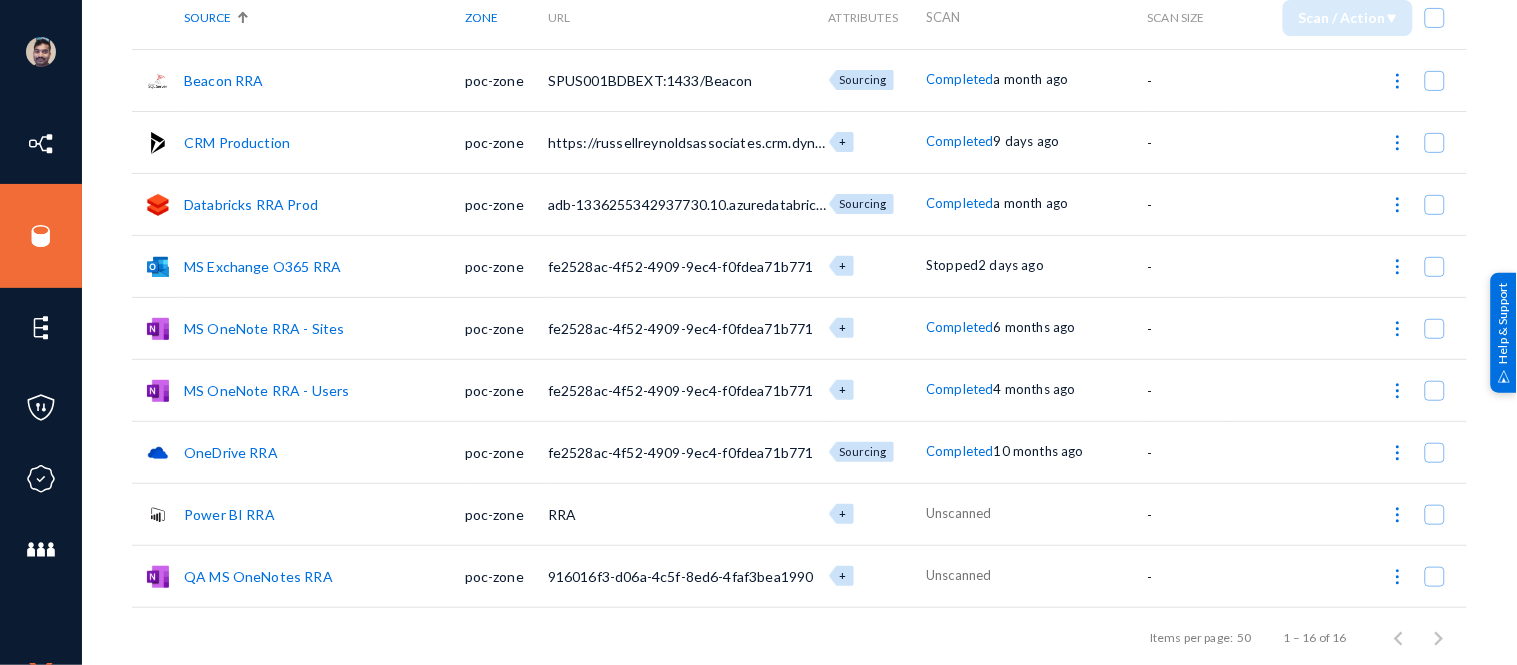 scroll, scrollTop: 182, scrollLeft: 0, axis: vertical 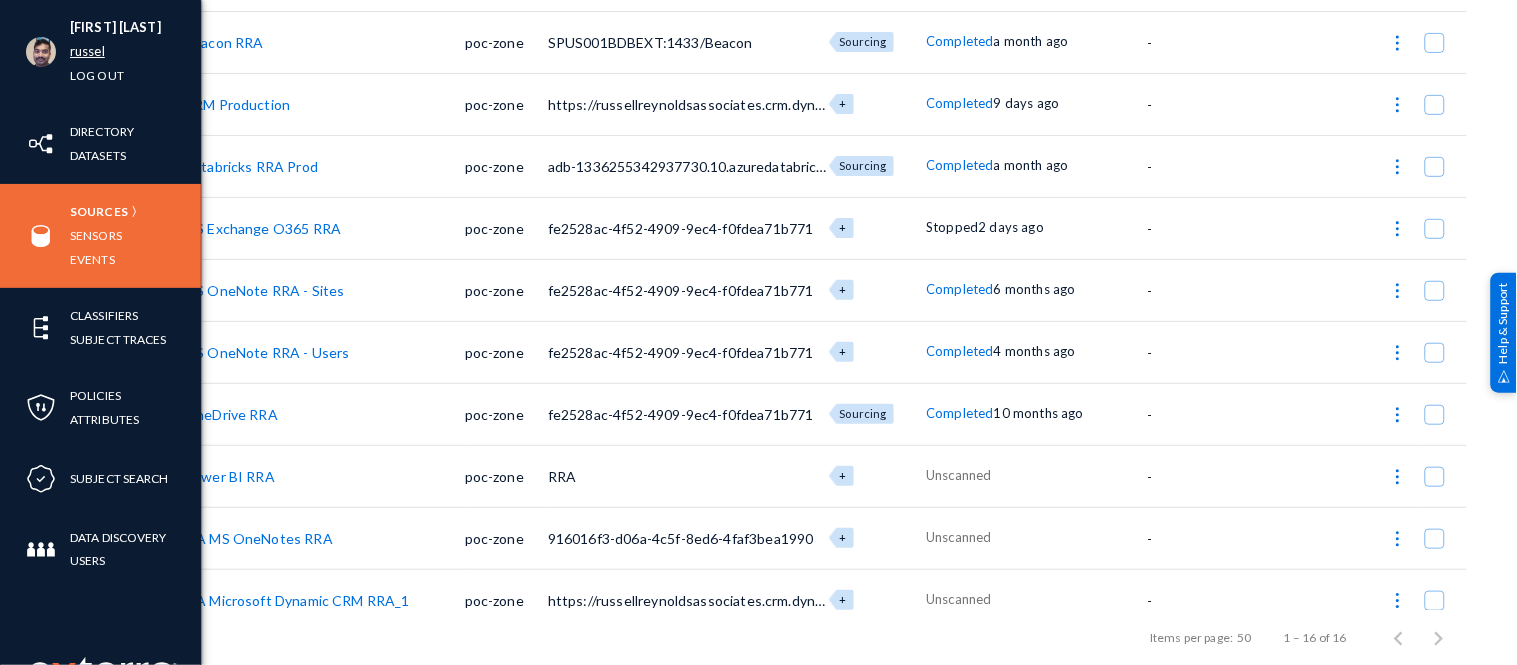 click on "russel" at bounding box center [87, 51] 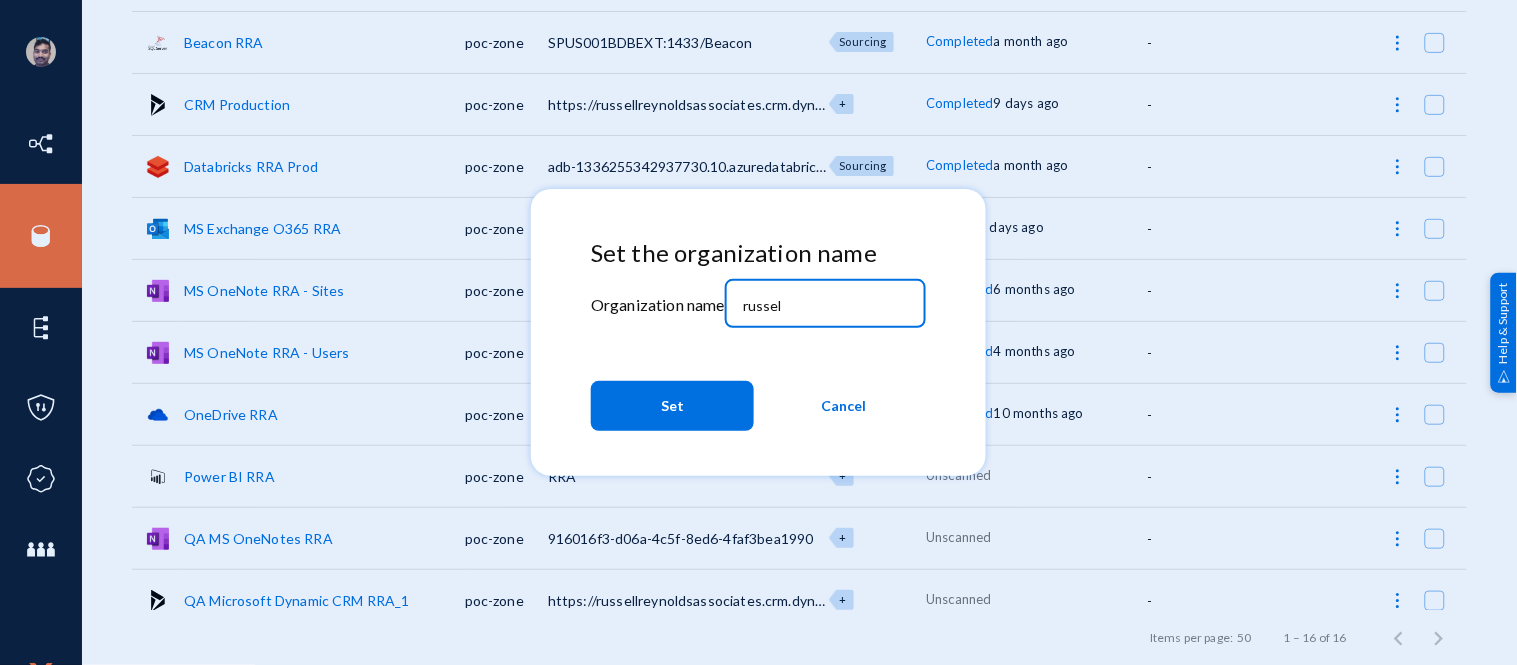 drag, startPoint x: 815, startPoint y: 302, endPoint x: 668, endPoint y: 291, distance: 147.411 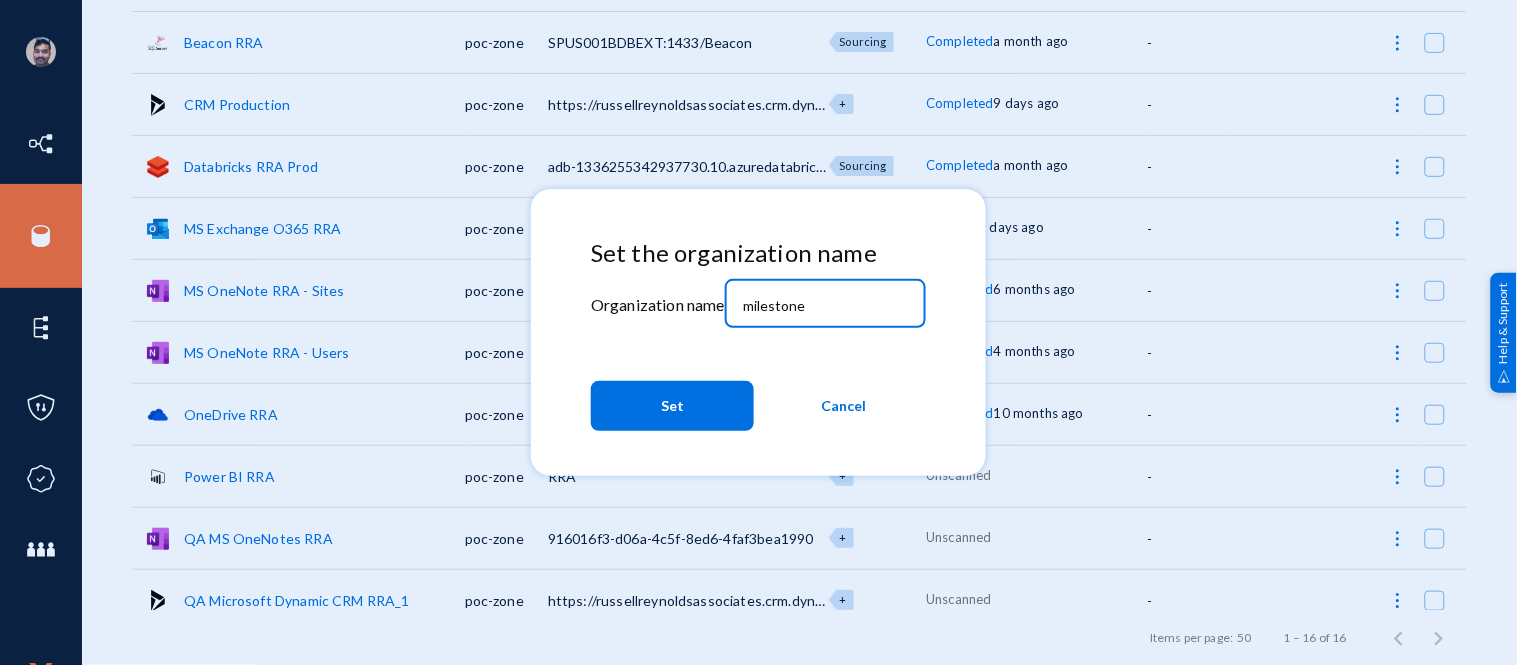 type on "milestone" 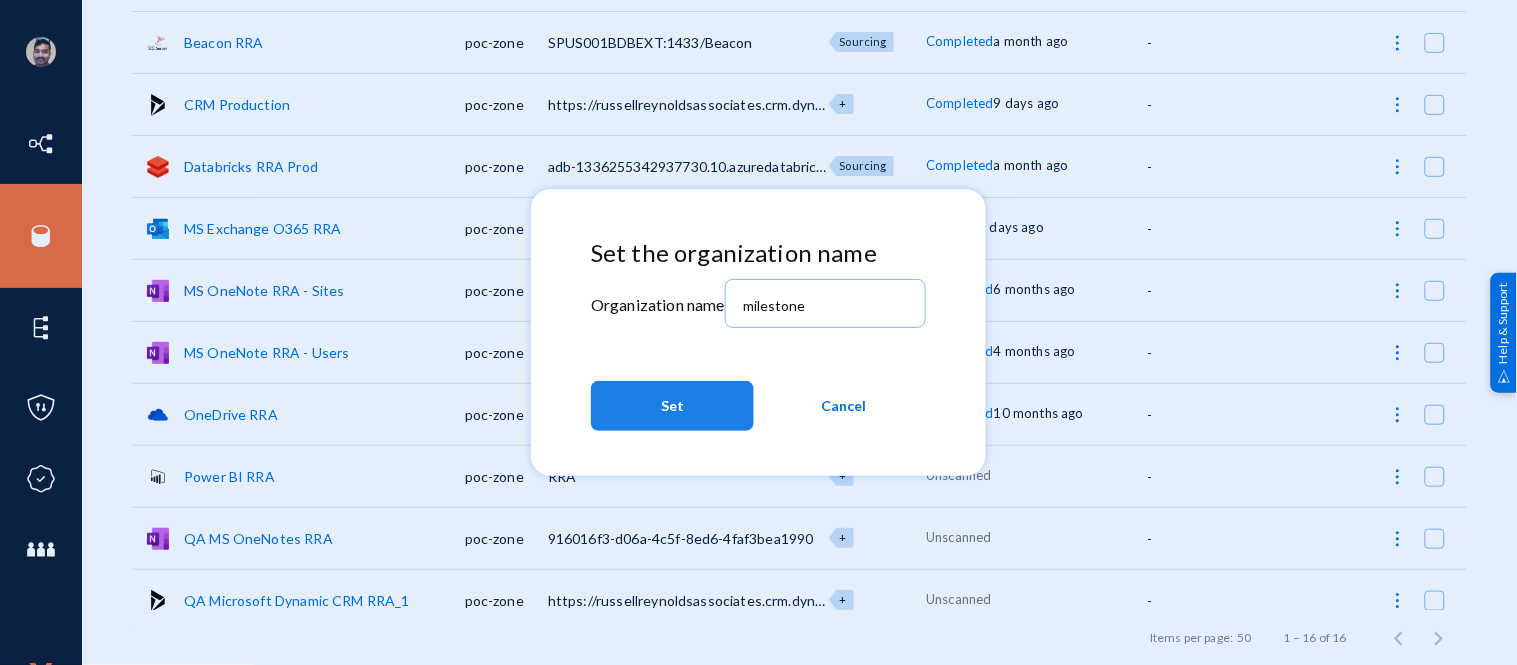 click on "Set" 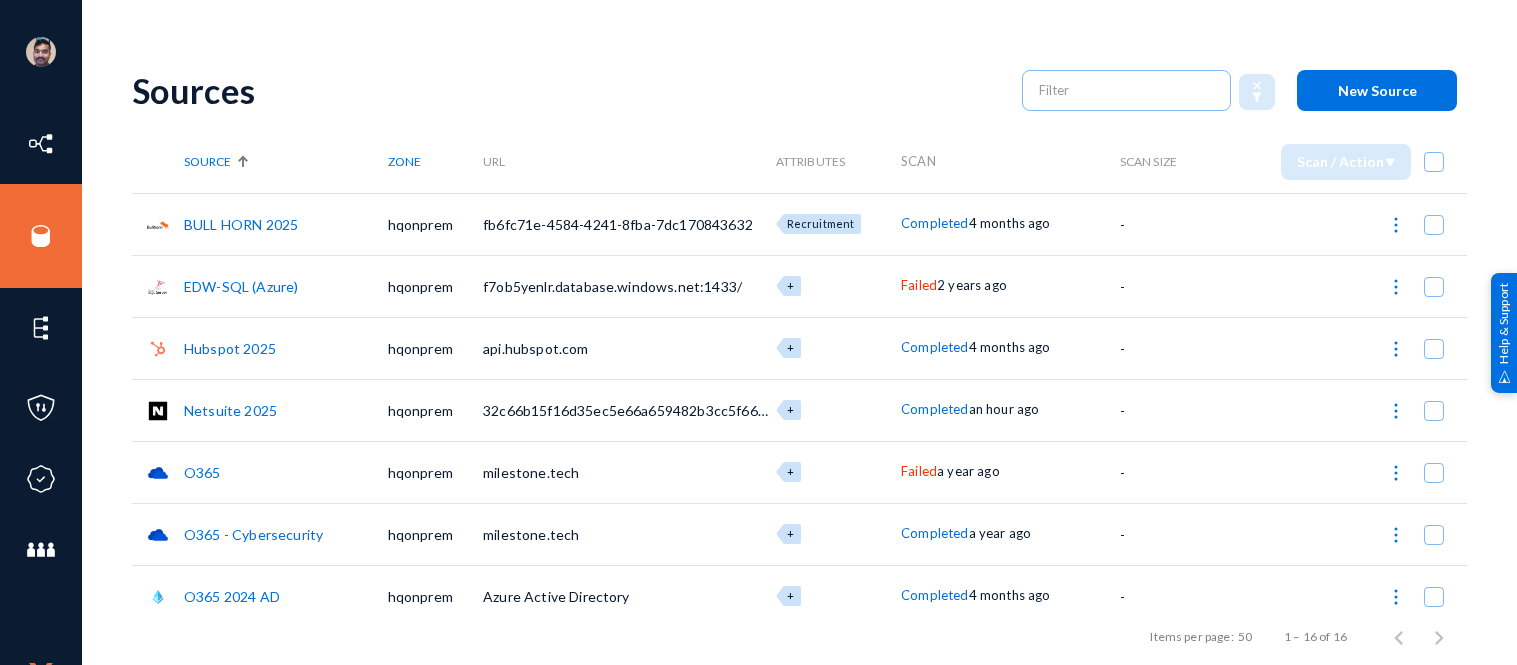 scroll, scrollTop: 0, scrollLeft: 0, axis: both 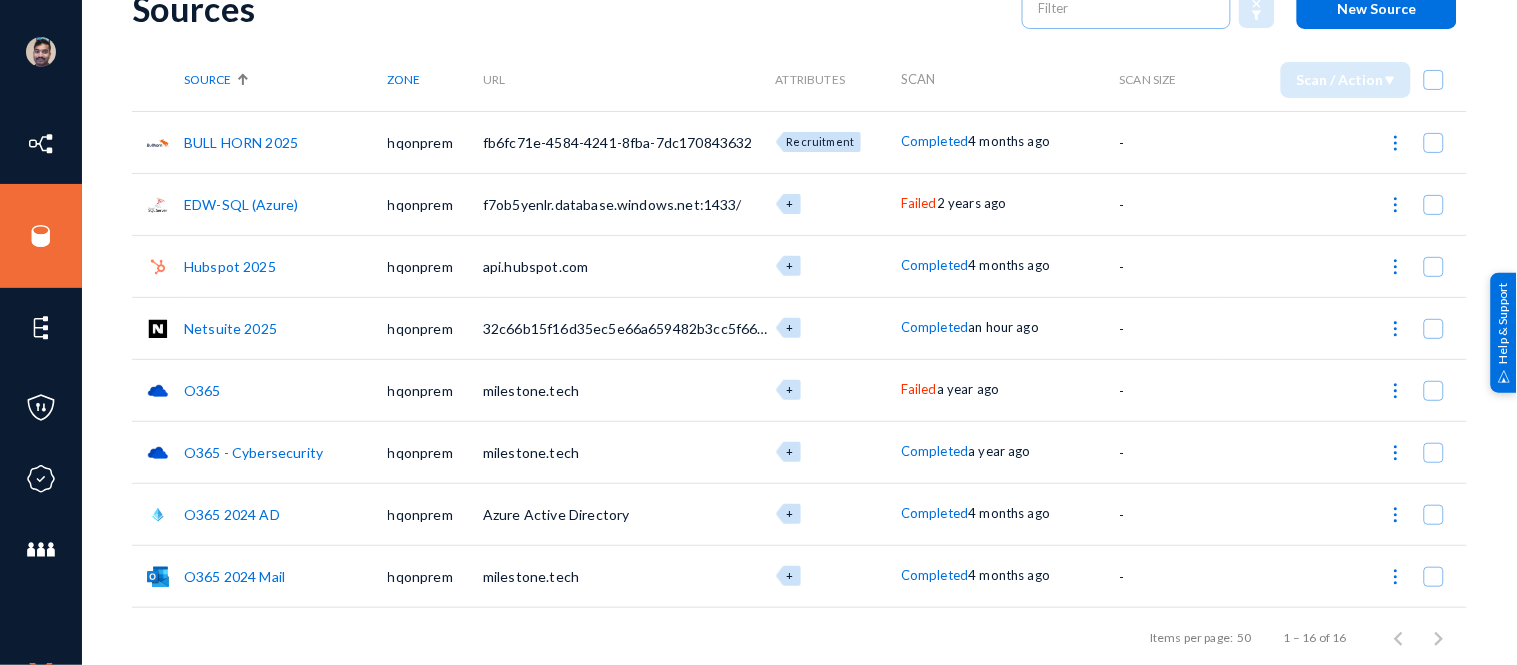 click on "Netsuite 2025" 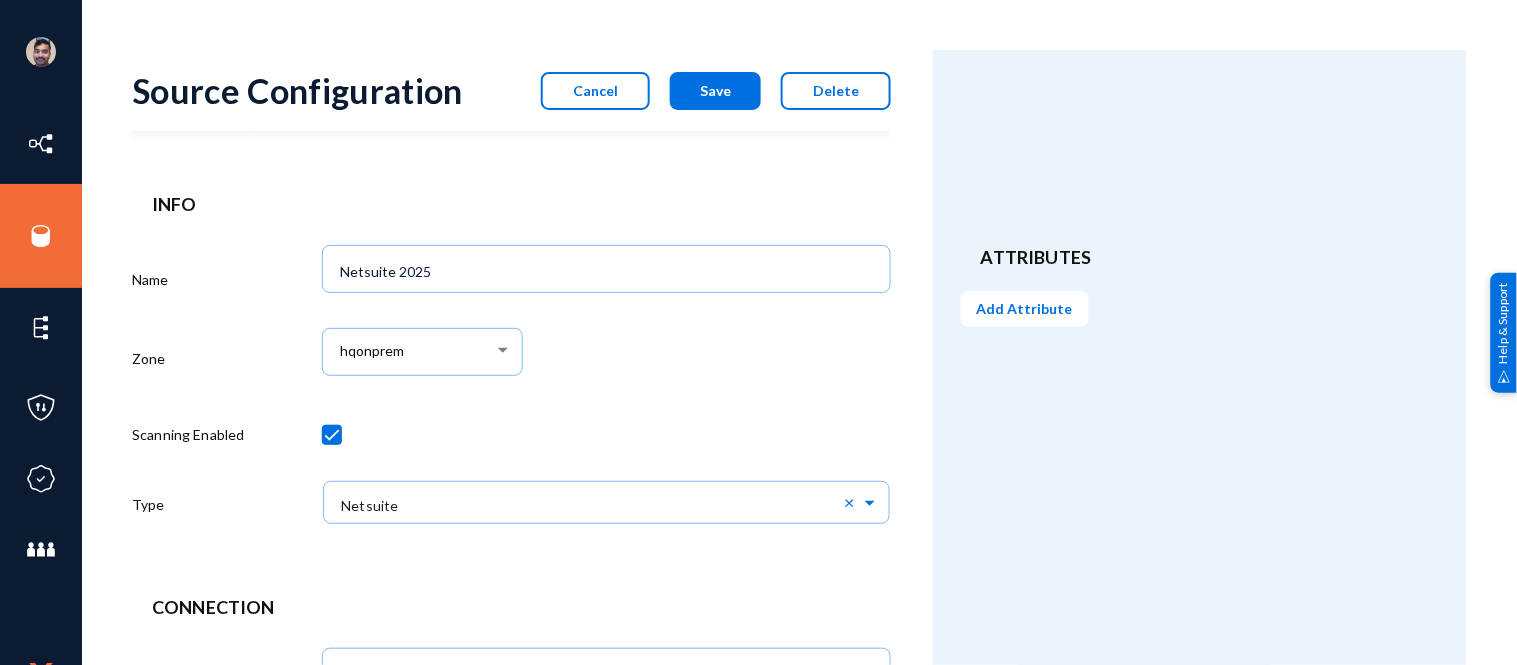 scroll, scrollTop: 846, scrollLeft: 0, axis: vertical 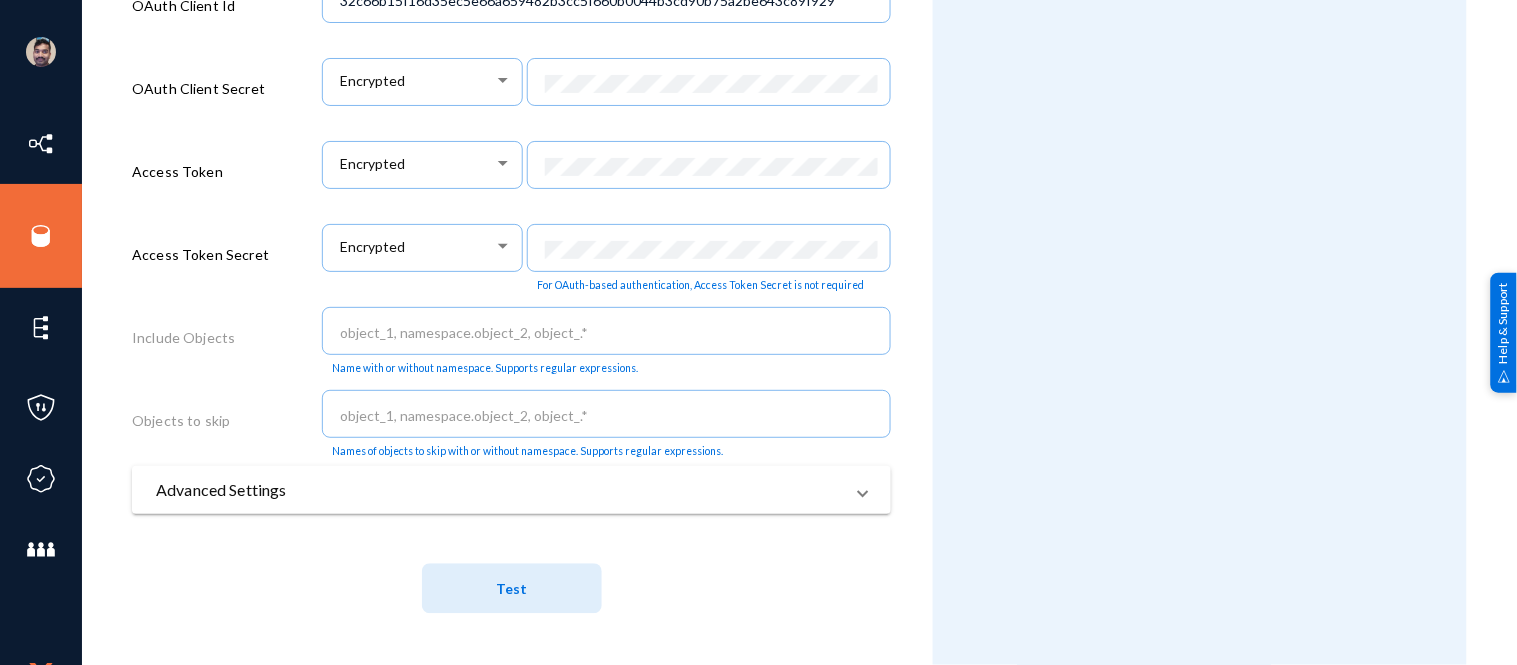 click on "Test" 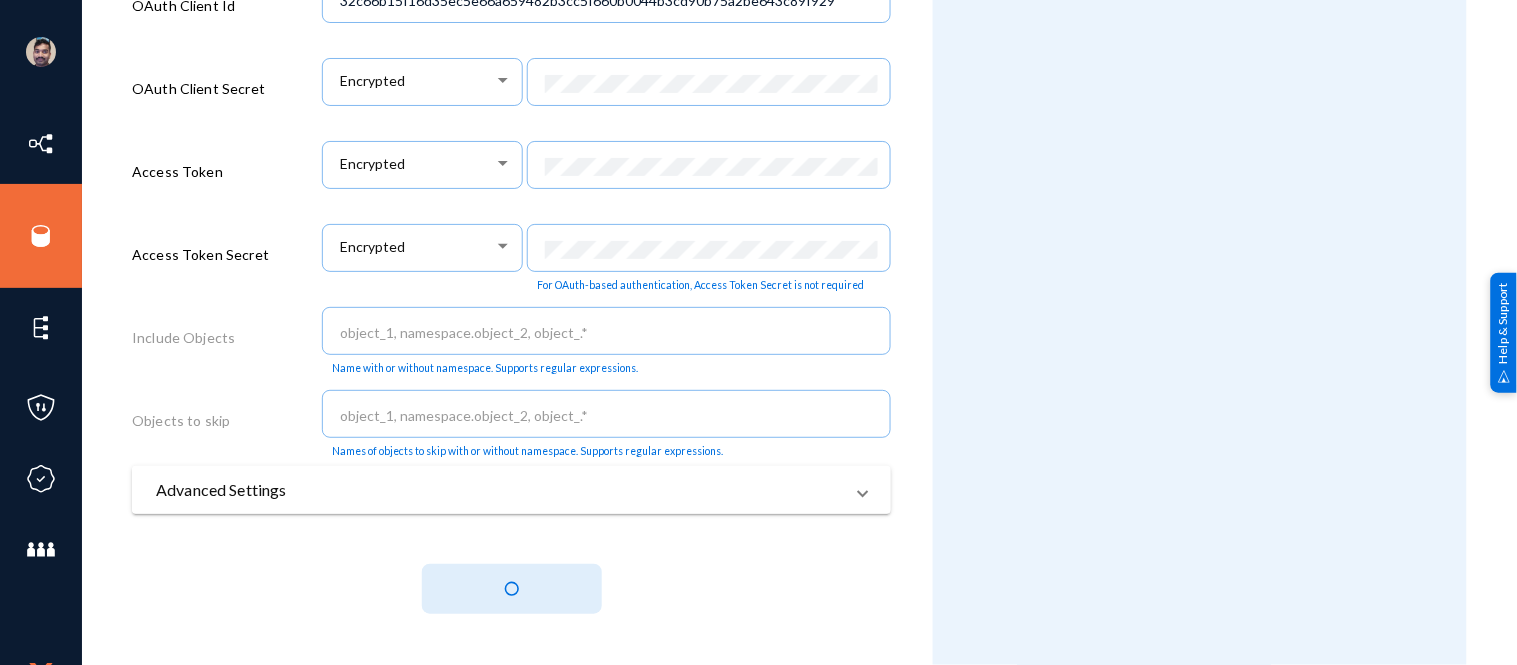 click on "Advanced Settings" at bounding box center (499, 490) 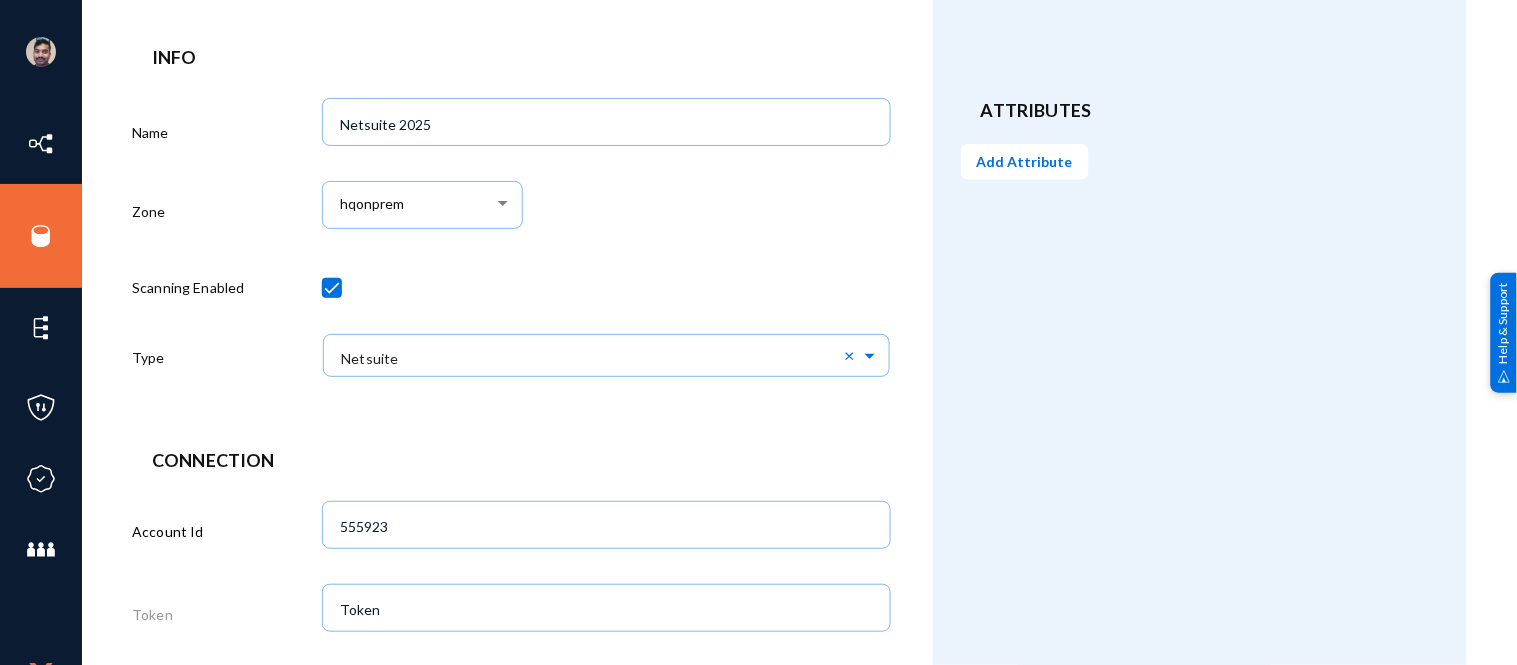 scroll, scrollTop: 0, scrollLeft: 0, axis: both 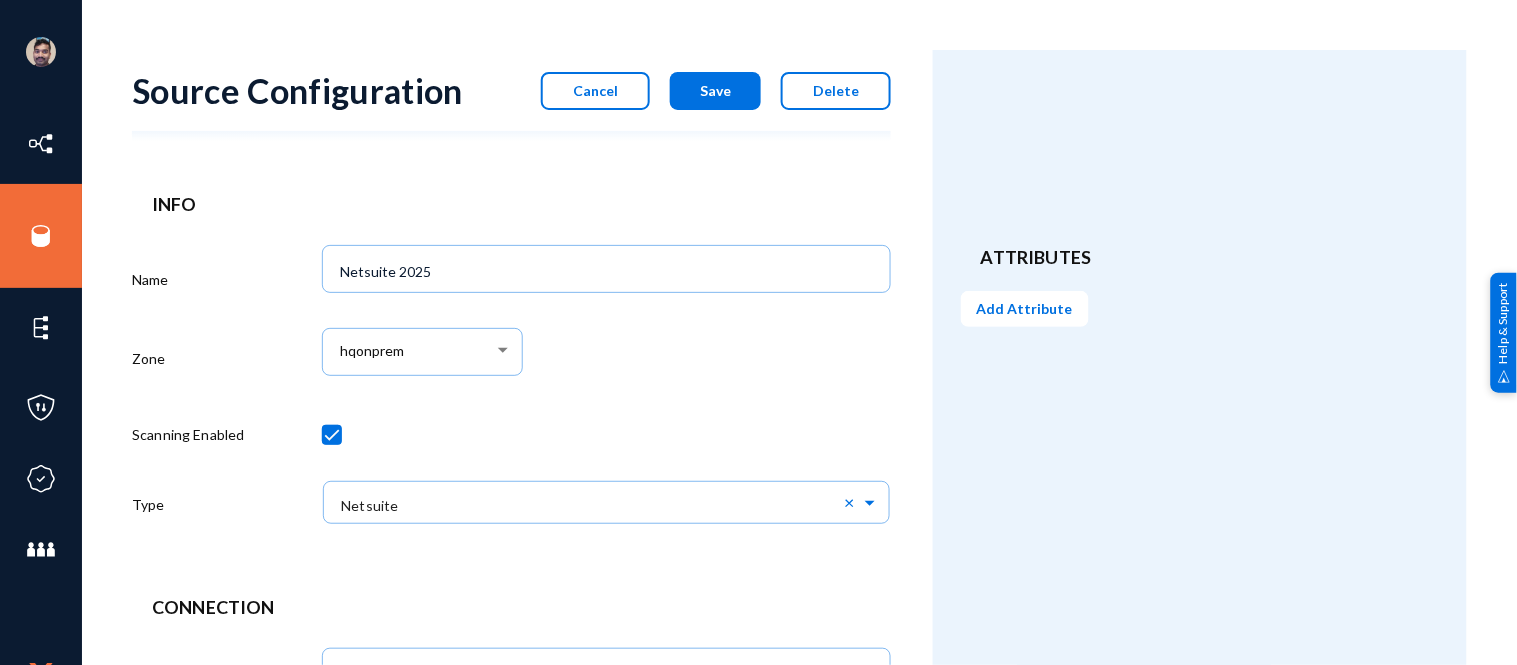 click on "Cancel" 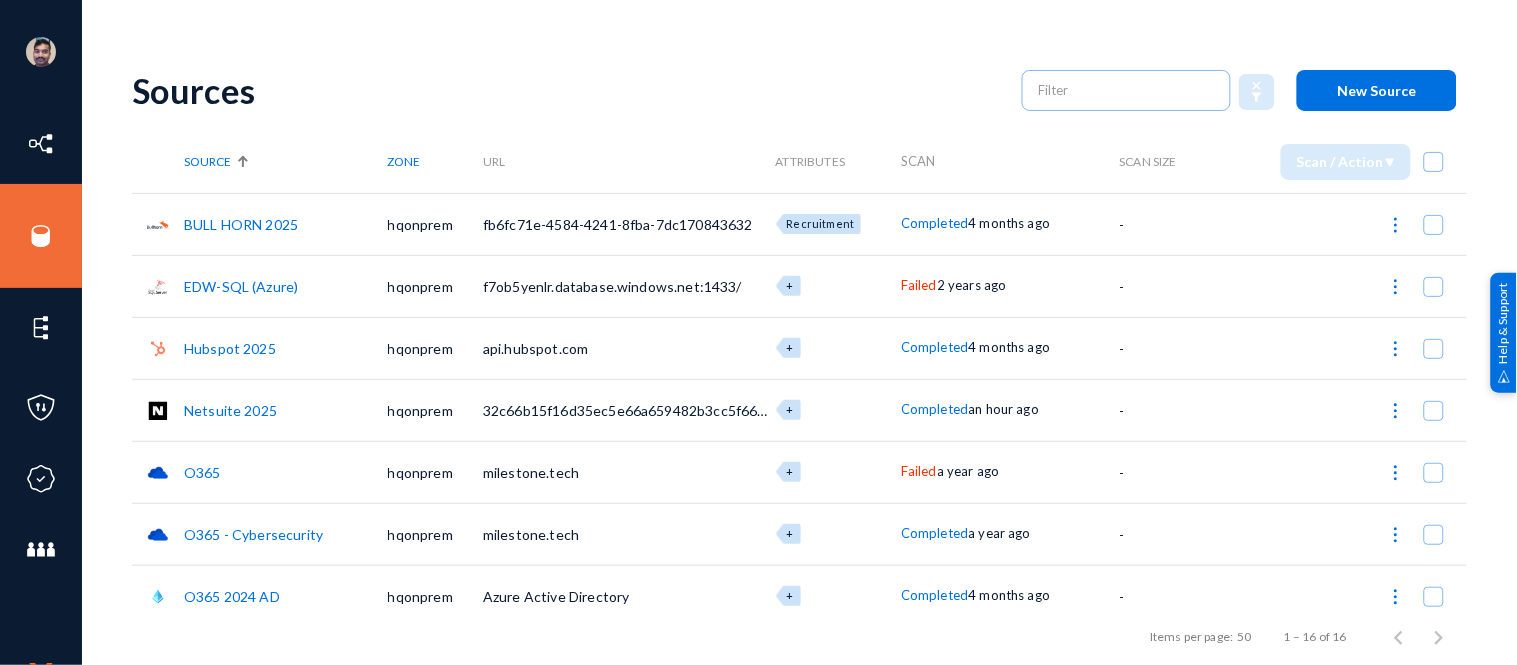 click 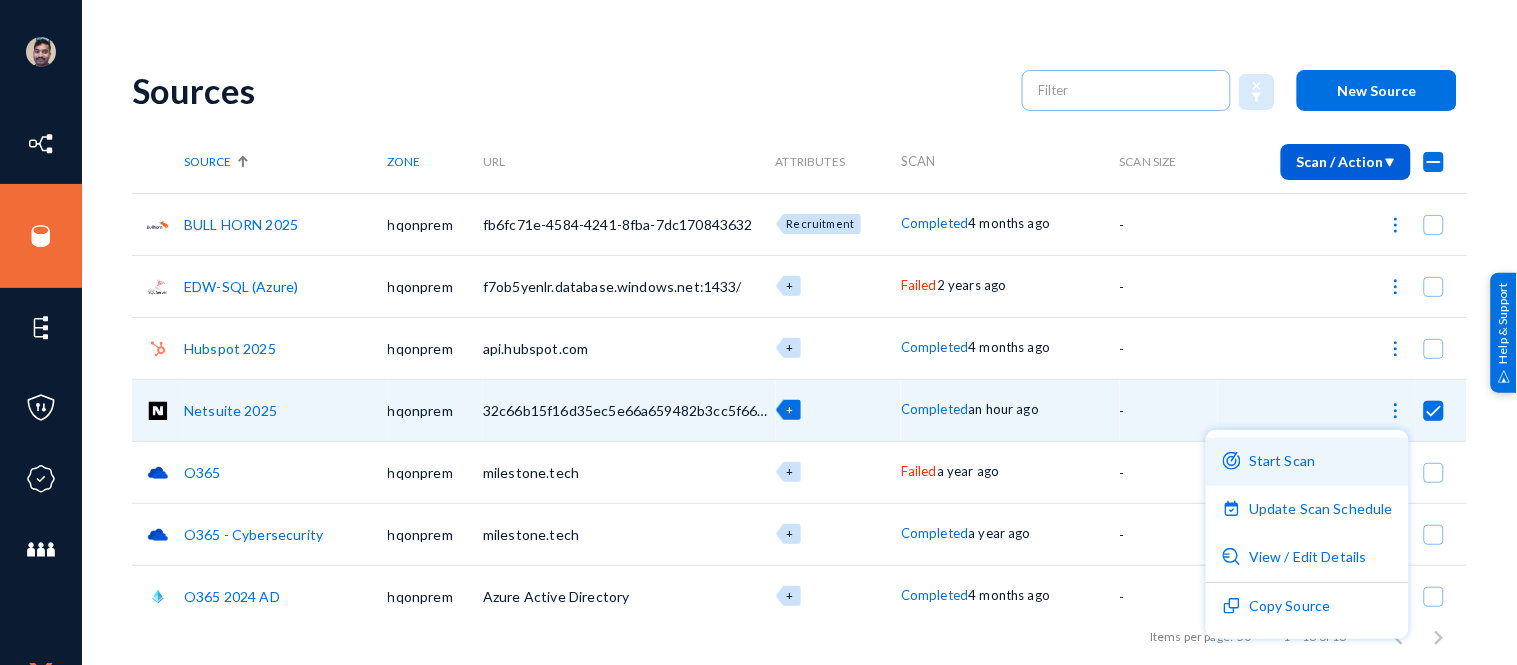 click on "Start Scan" at bounding box center [1307, 462] 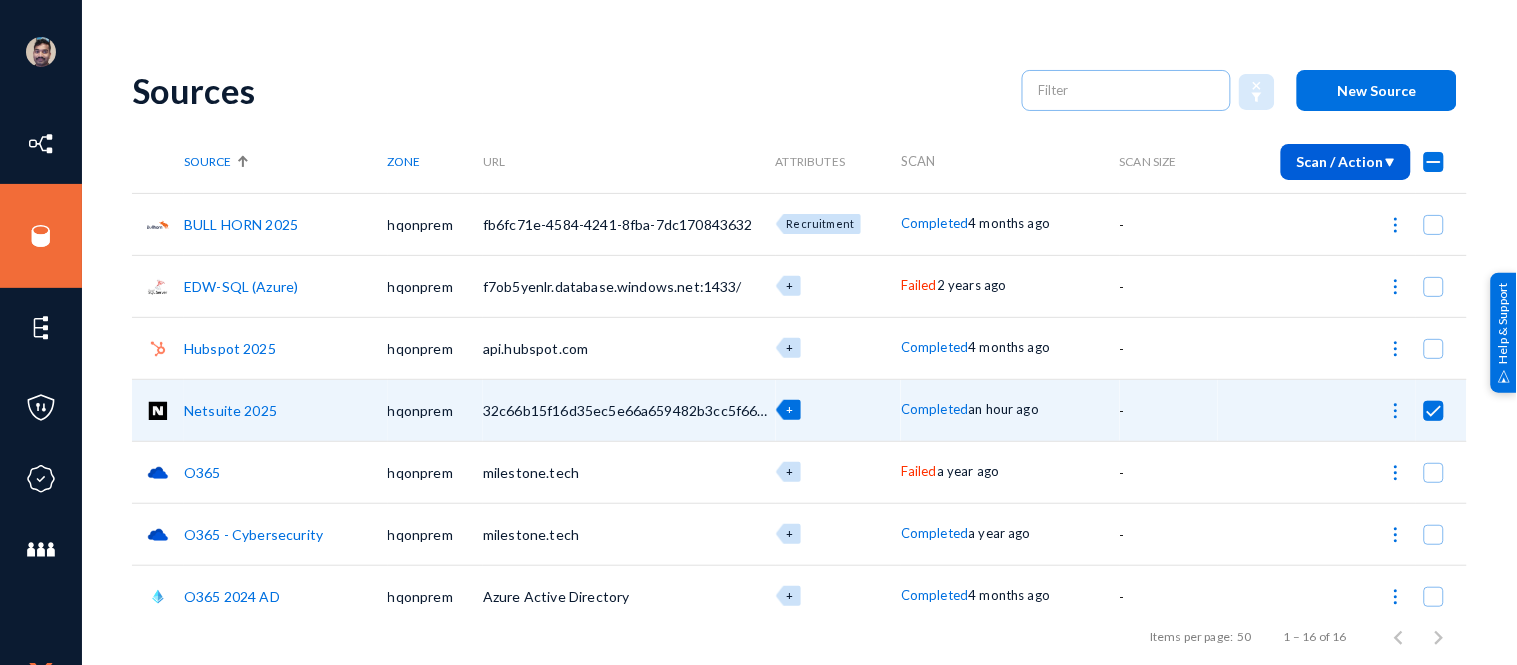 checkbox on "false" 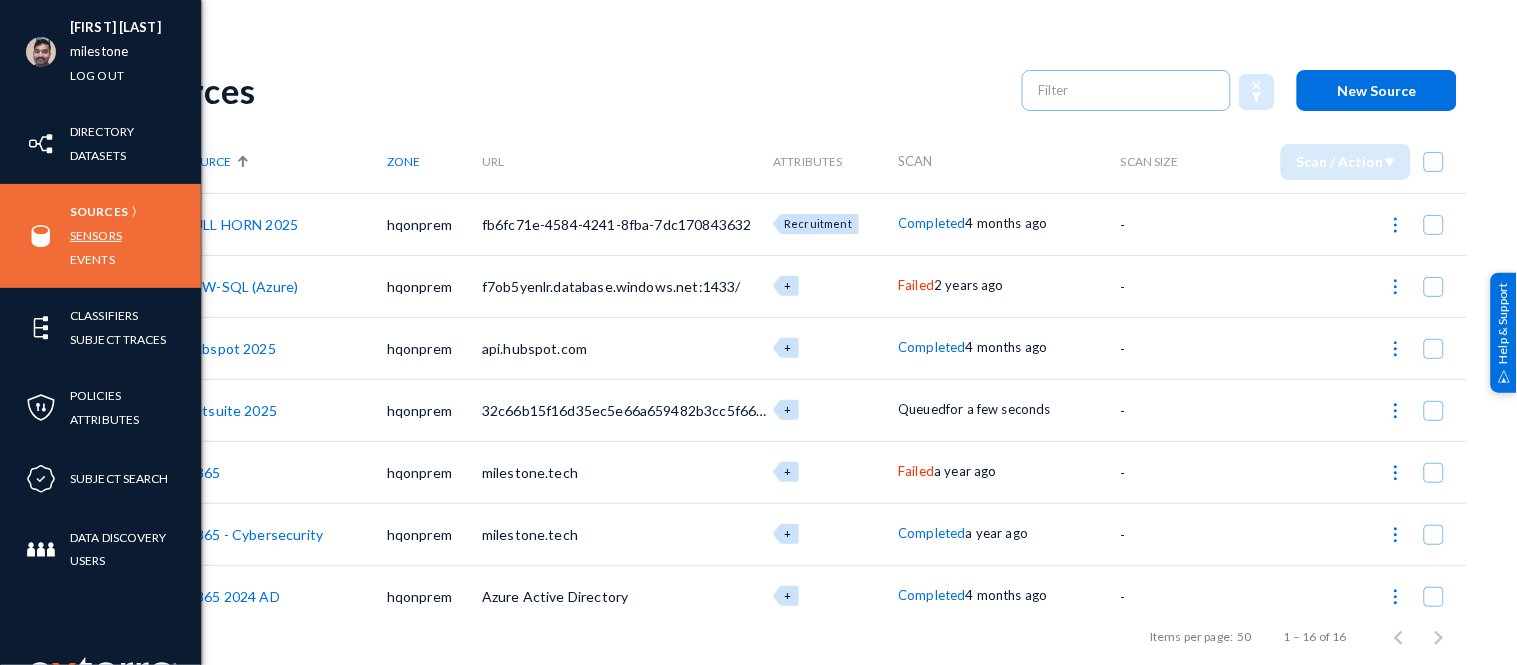 click on "Sensors" at bounding box center (96, 235) 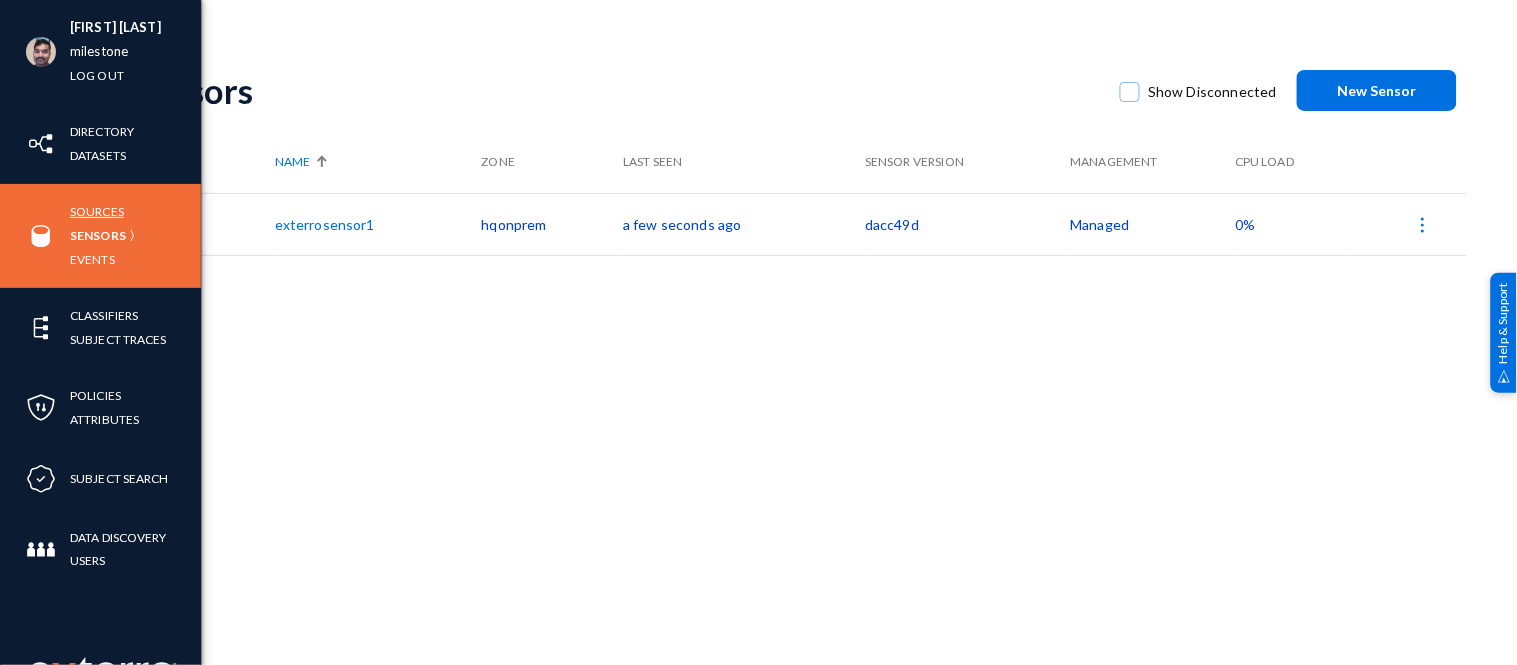 click on "Sources" at bounding box center [97, 211] 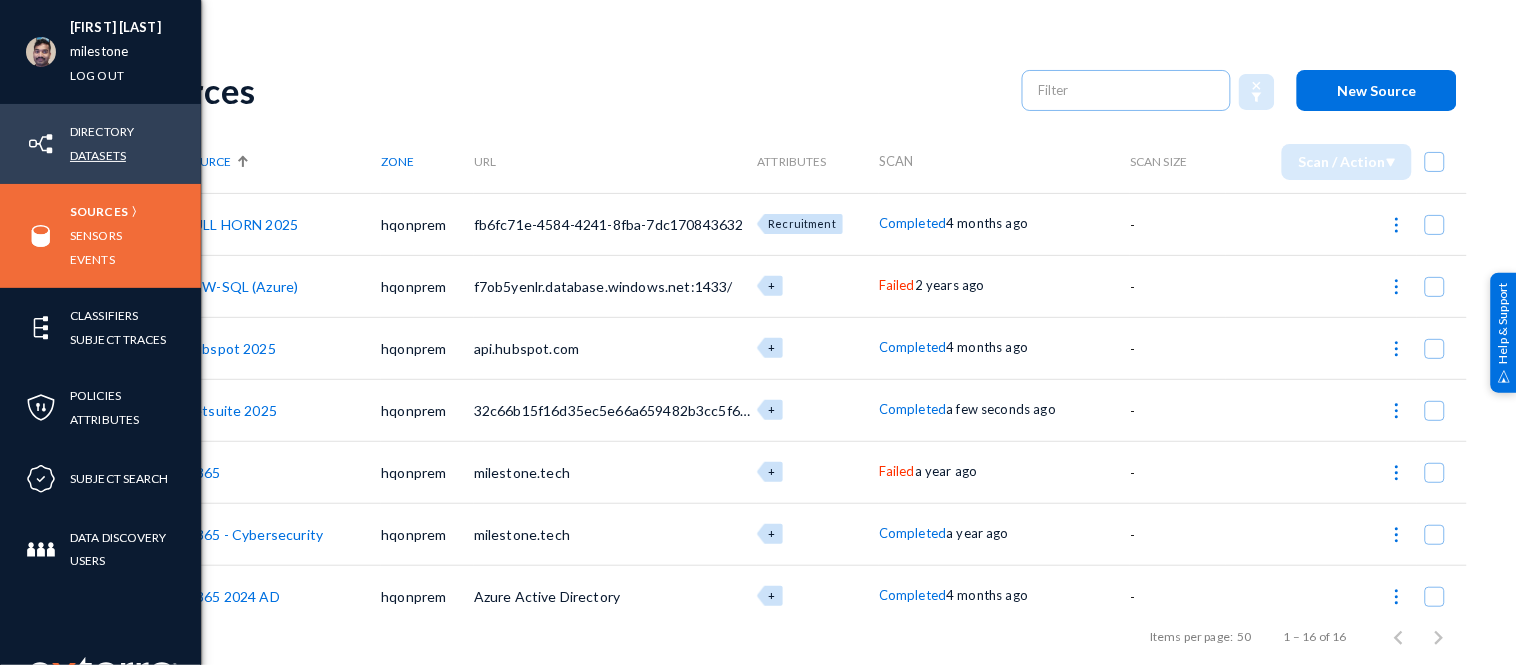 click on "Datasets" at bounding box center [98, 155] 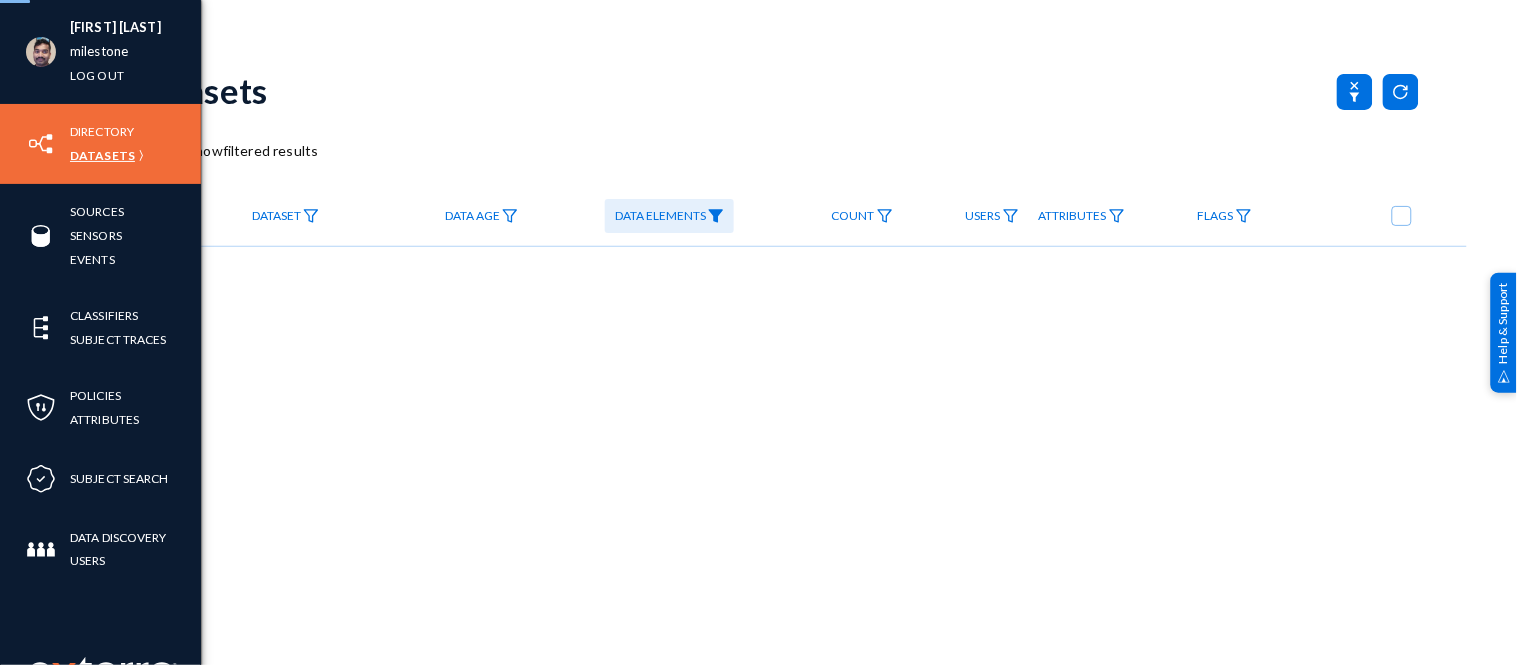 checkbox on "true" 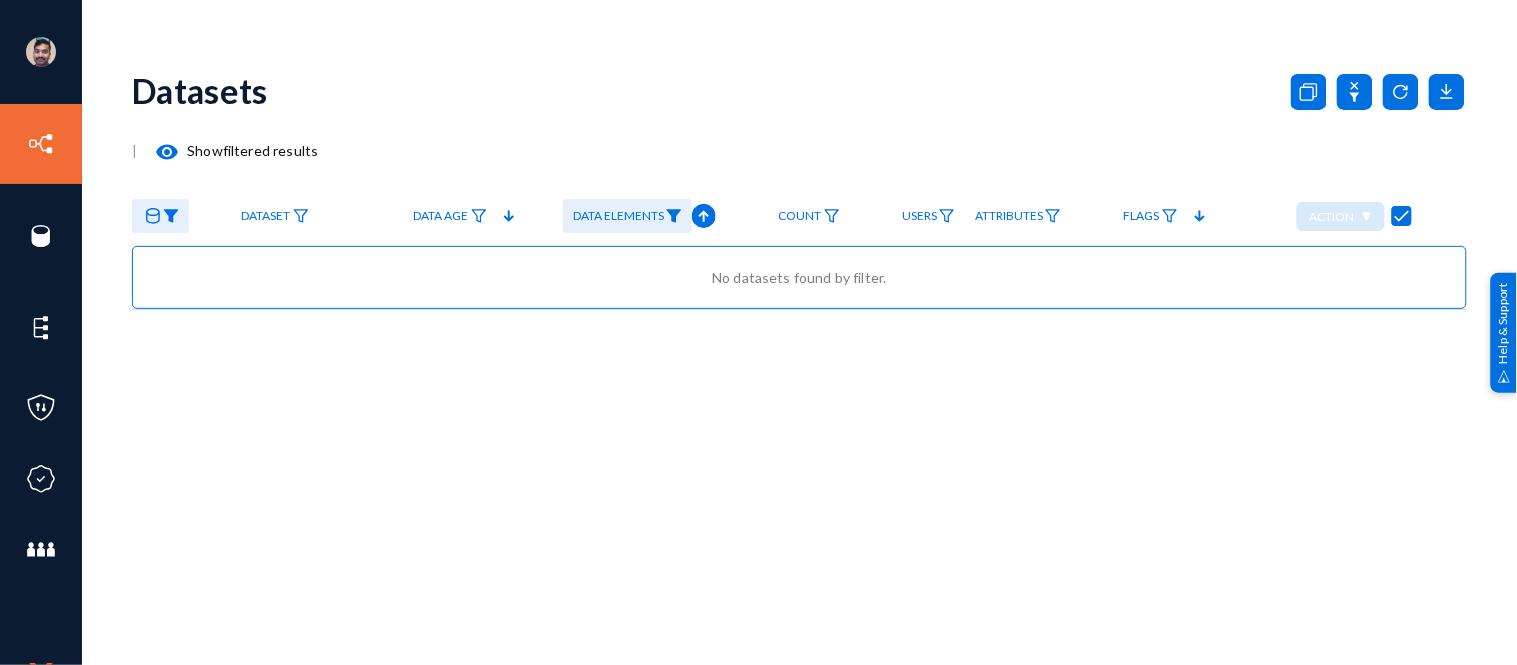 click 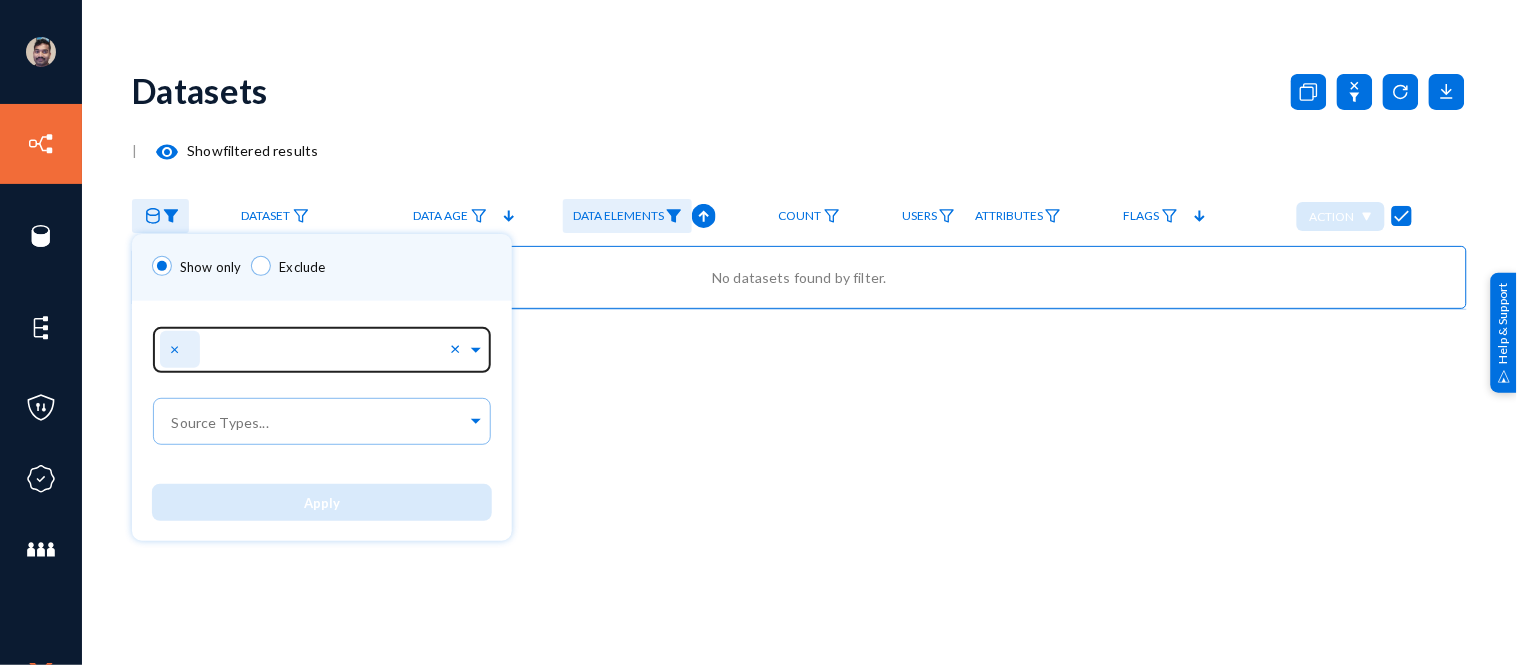click on "×" at bounding box center [177, 348] 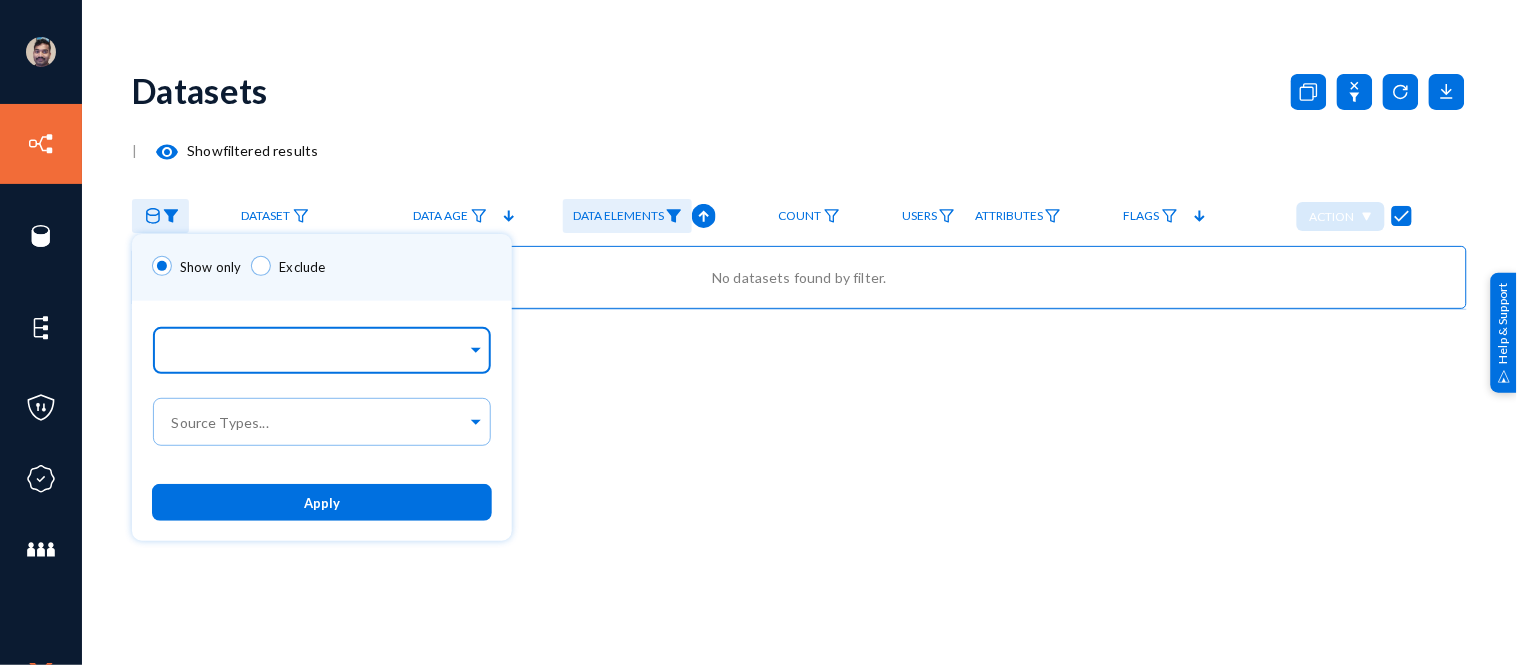 click at bounding box center (317, 353) 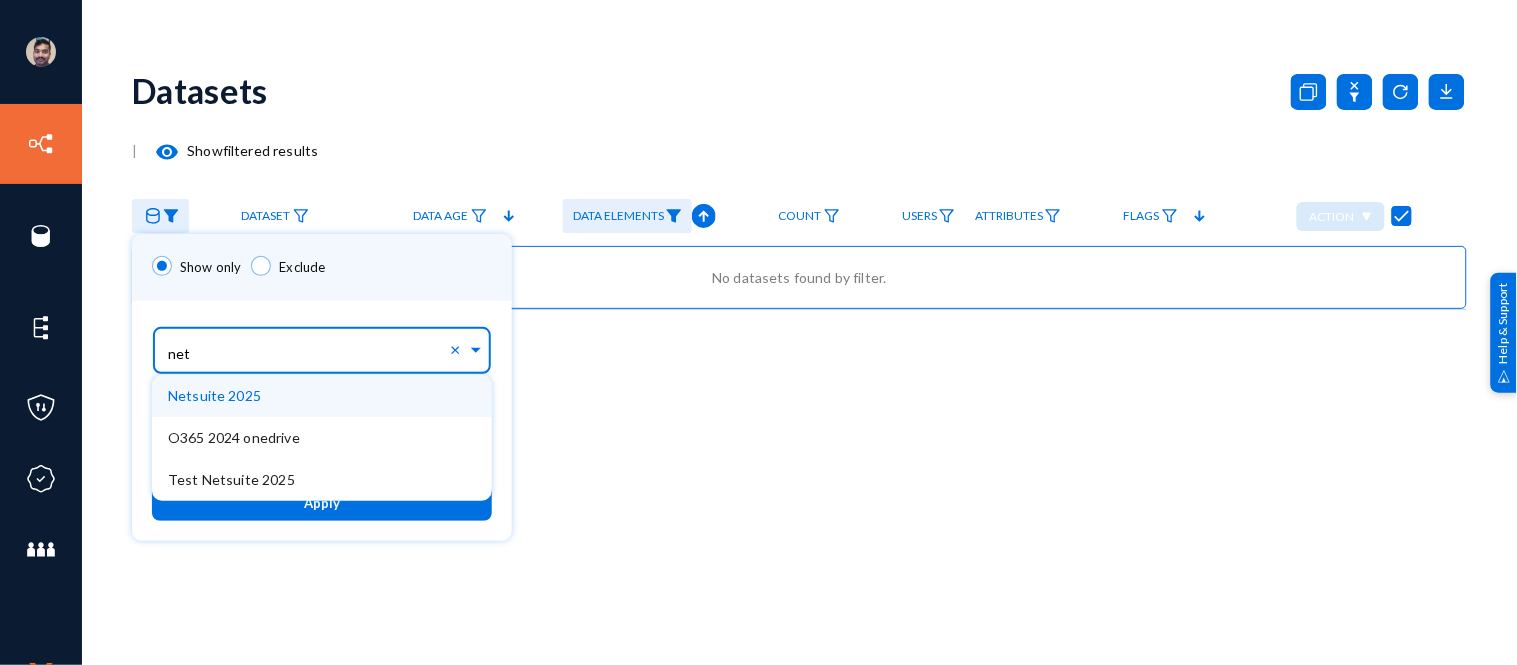 type on "nets" 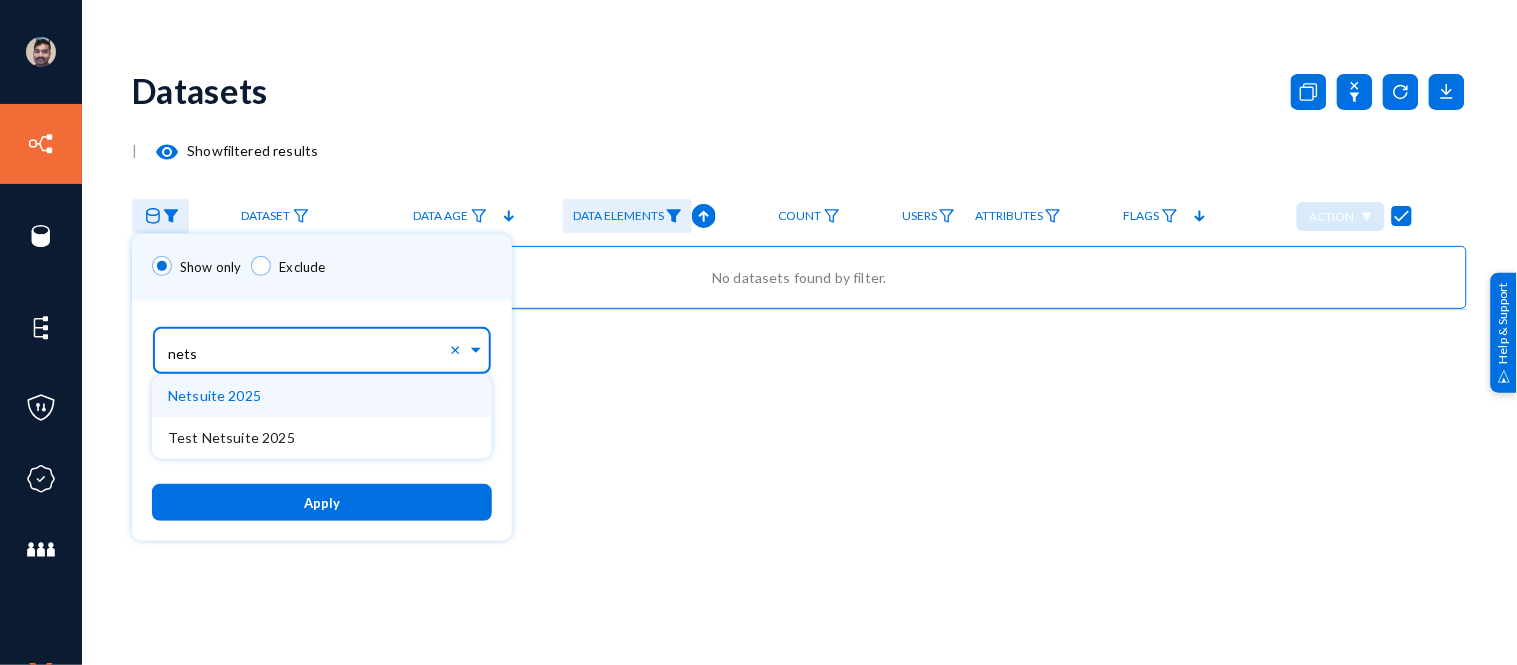 click on "Netsuite 2025" at bounding box center [214, 395] 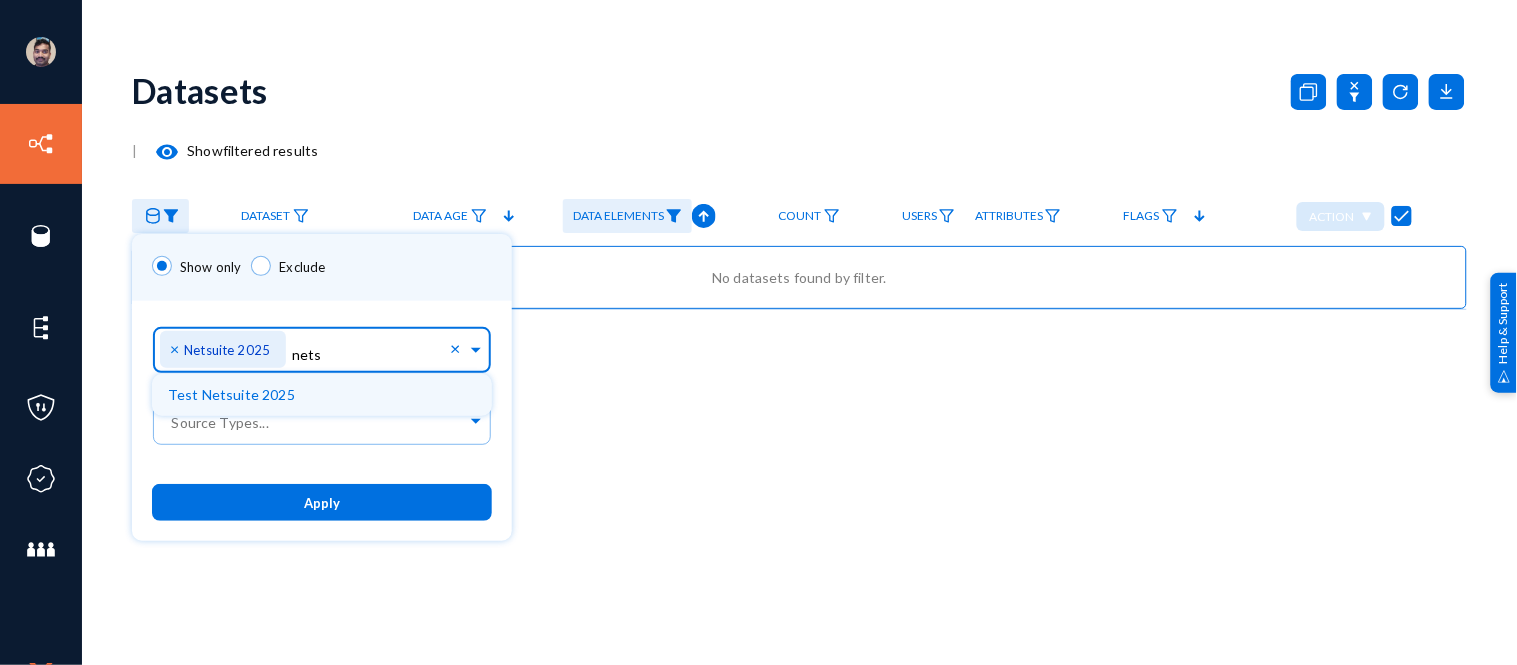 type 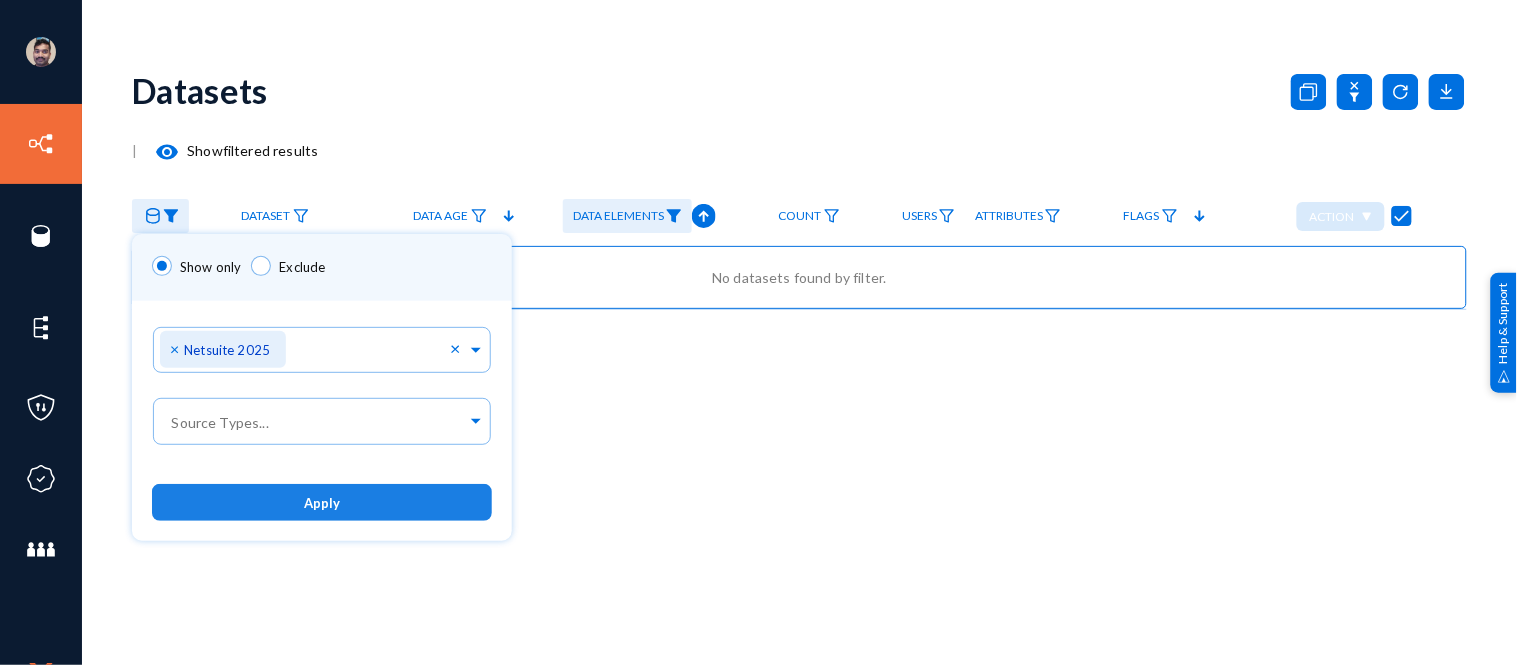 click on "Apply" at bounding box center [322, 503] 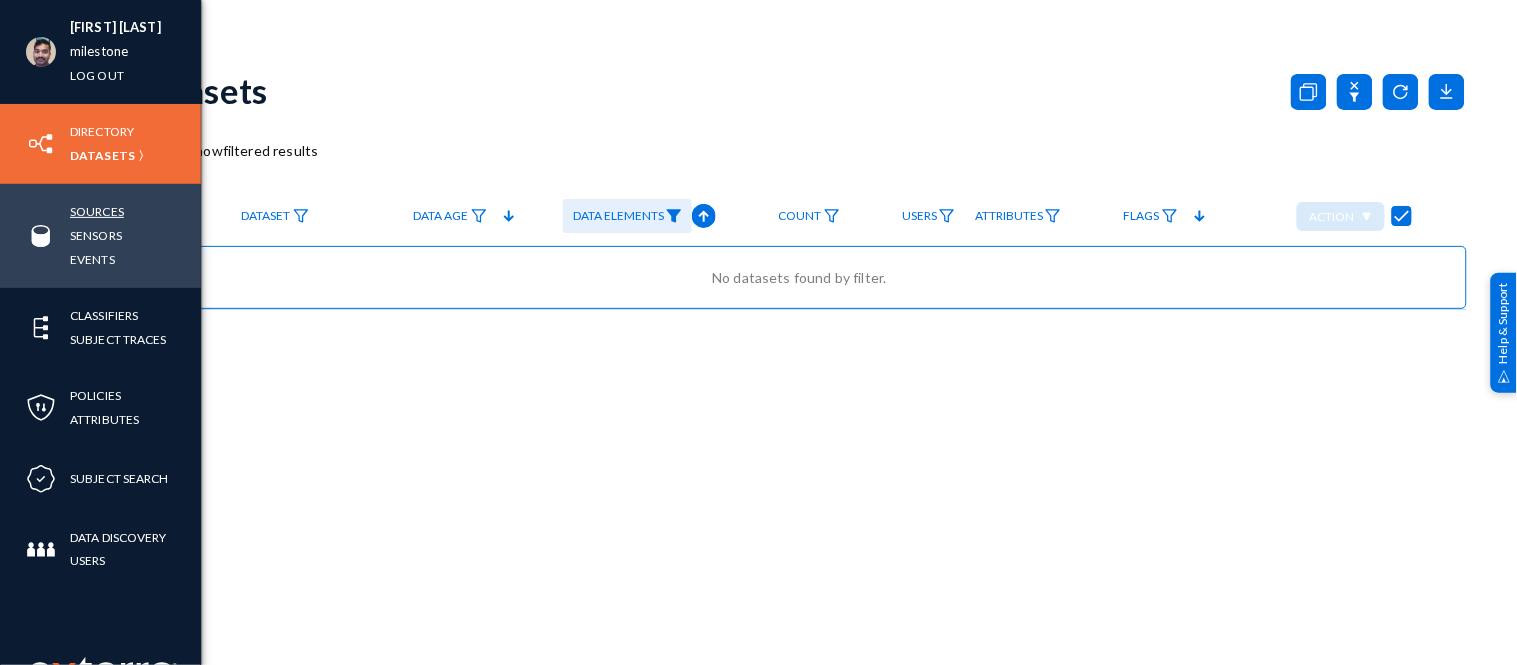click on "Sources" at bounding box center (97, 211) 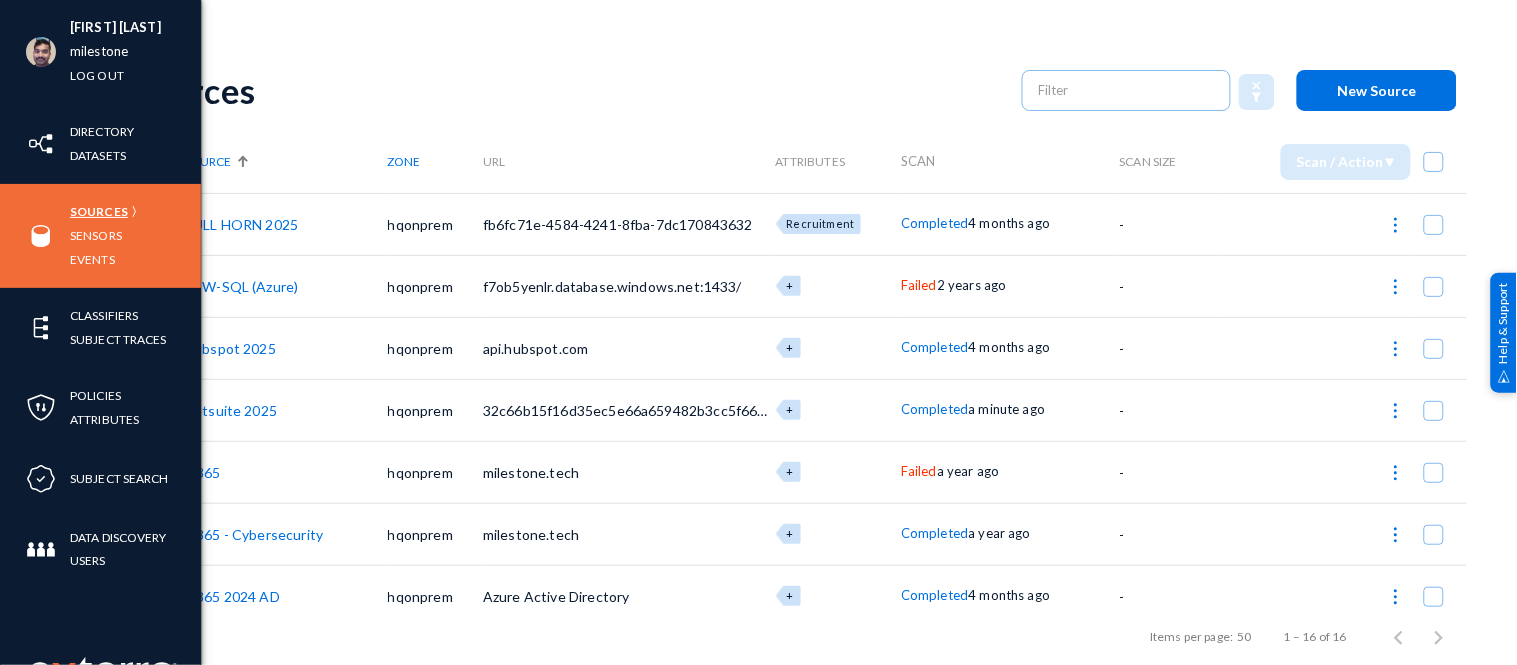 scroll, scrollTop: 575, scrollLeft: 0, axis: vertical 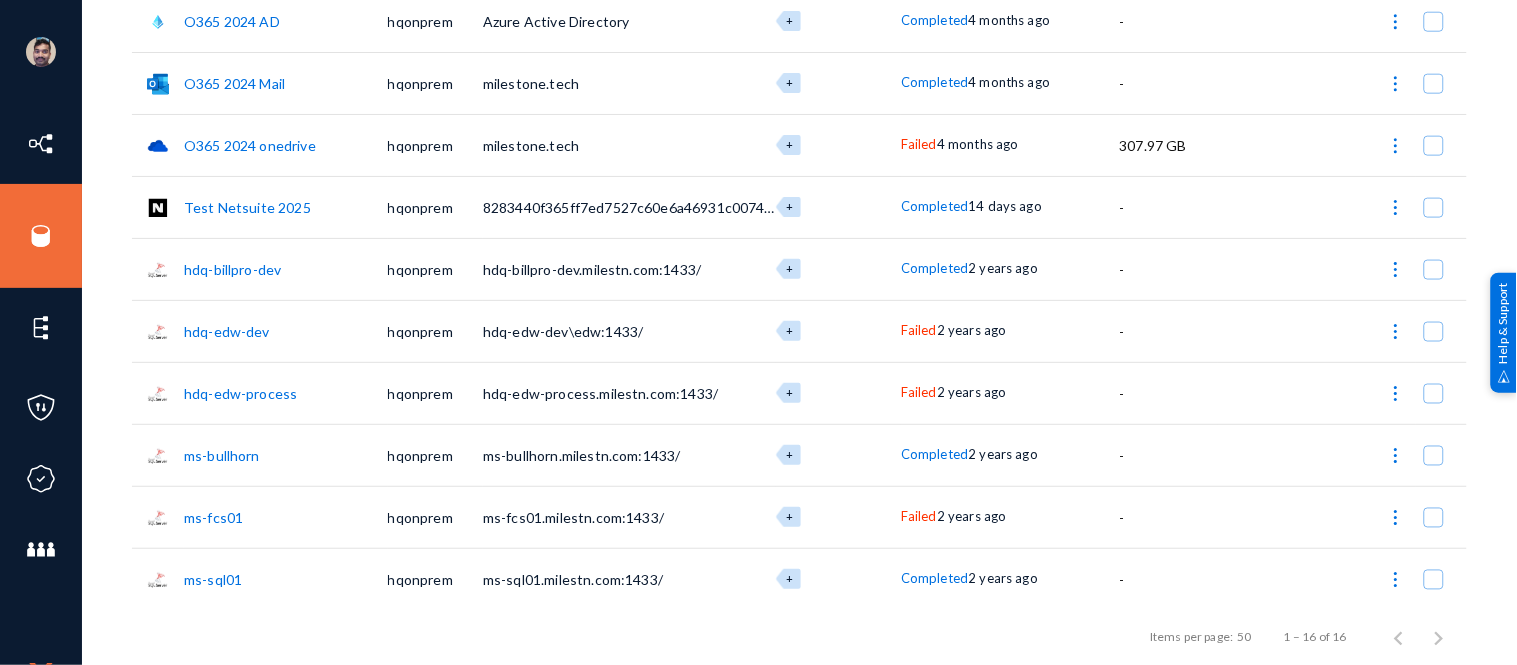 click on "Test Netsuite  2025" 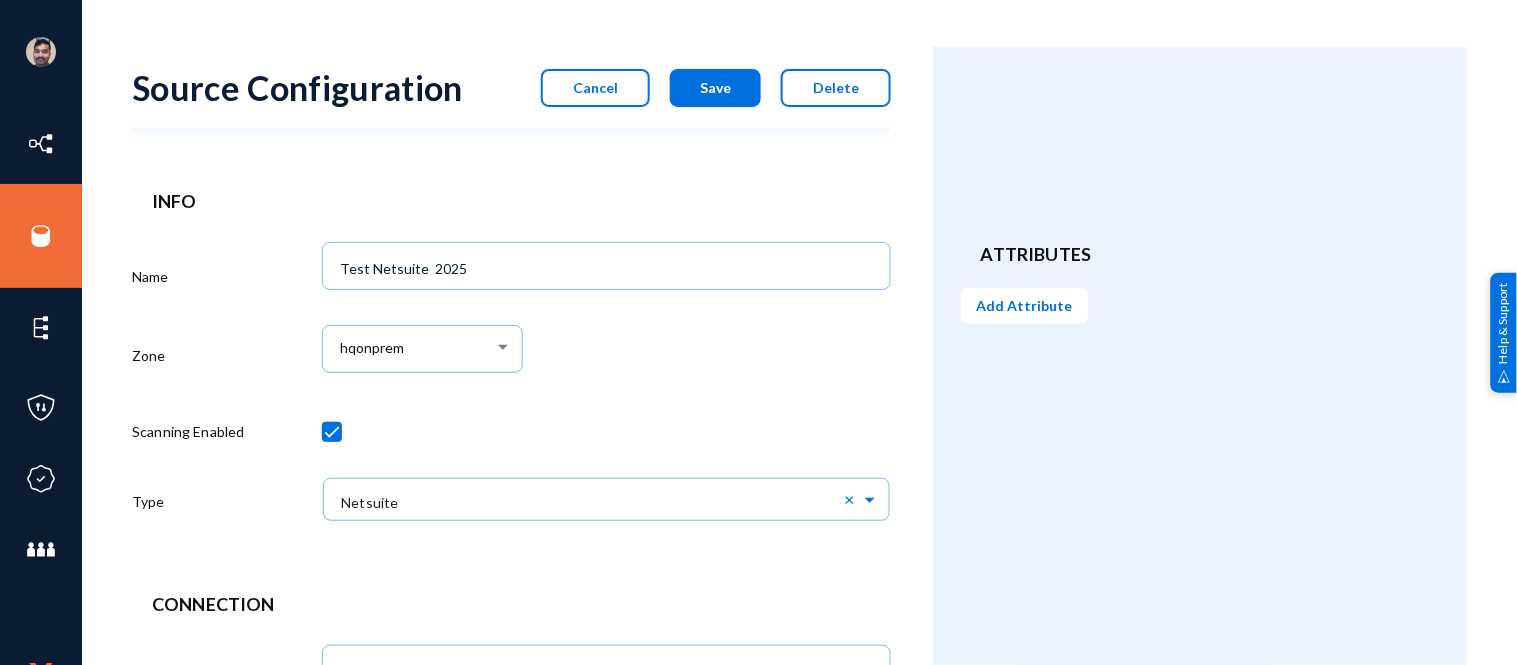 scroll, scrollTop: 0, scrollLeft: 0, axis: both 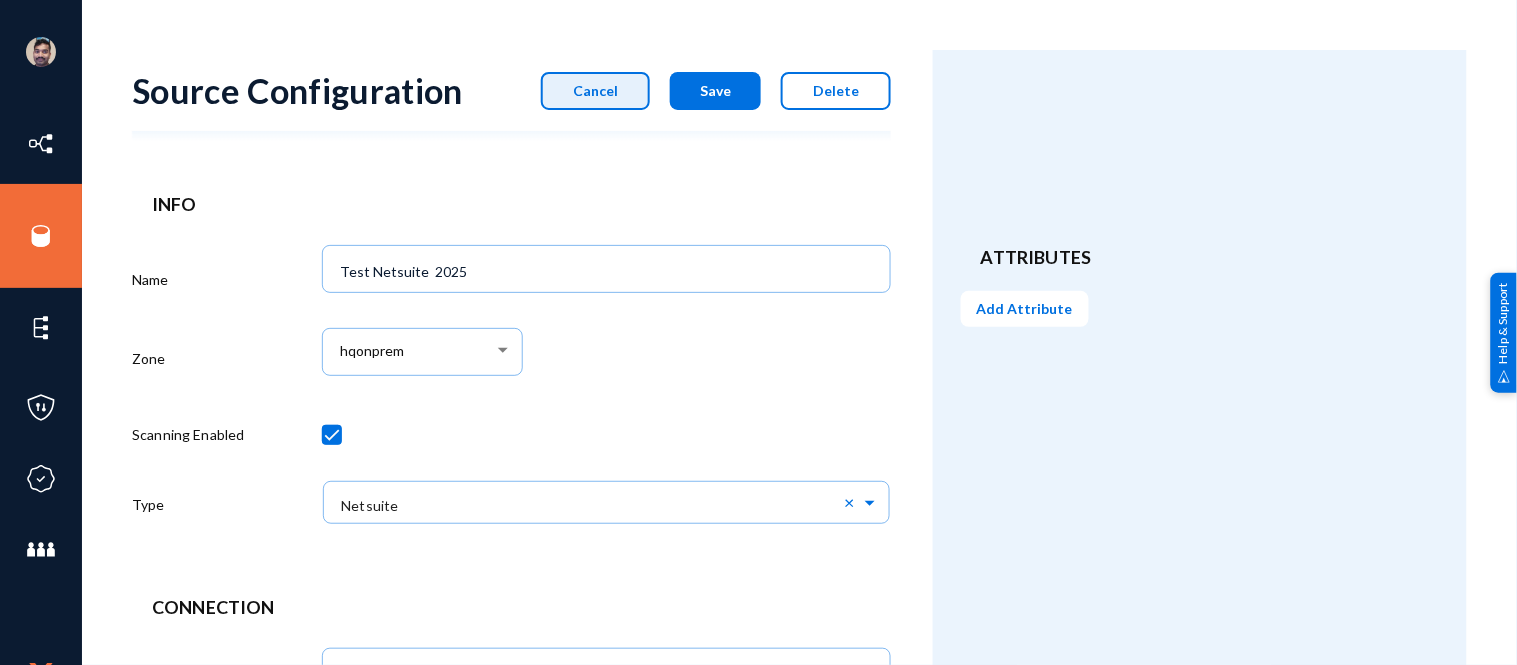 click on "Cancel" 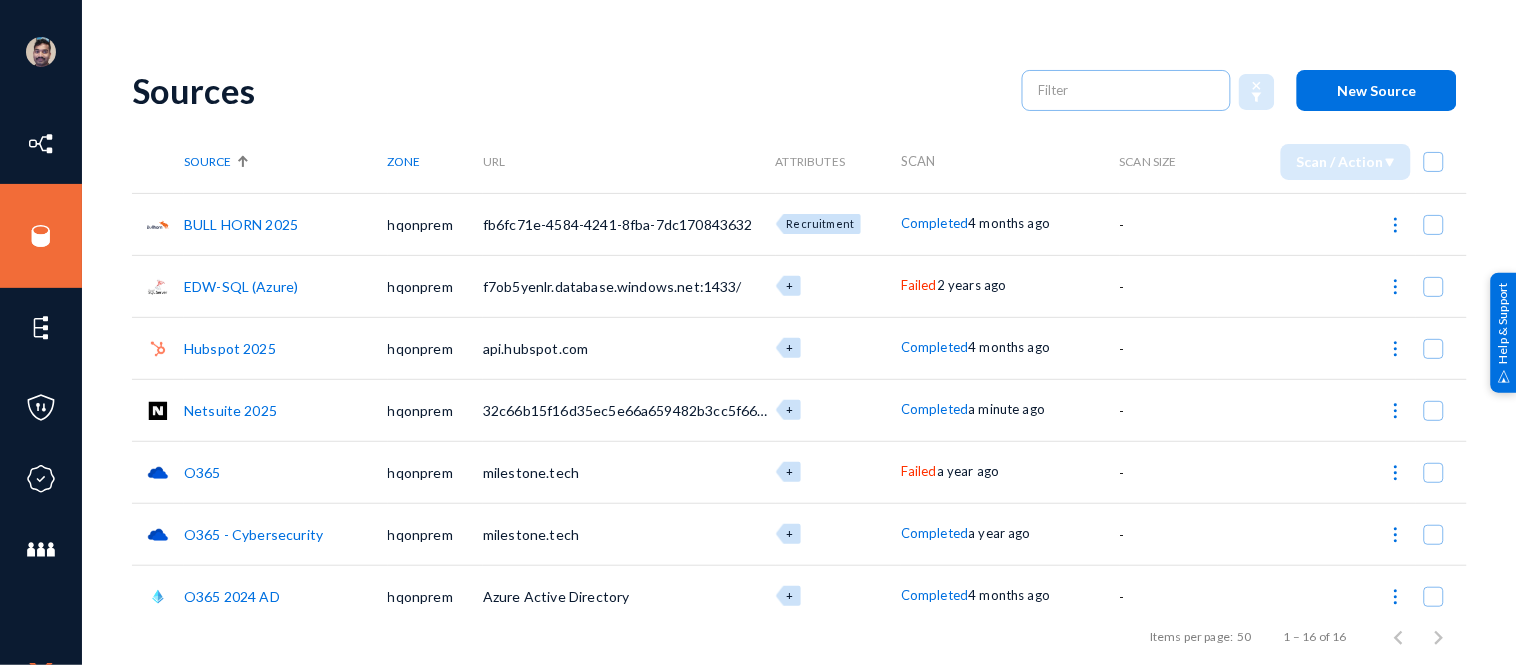 click on "Netsuite 2025" 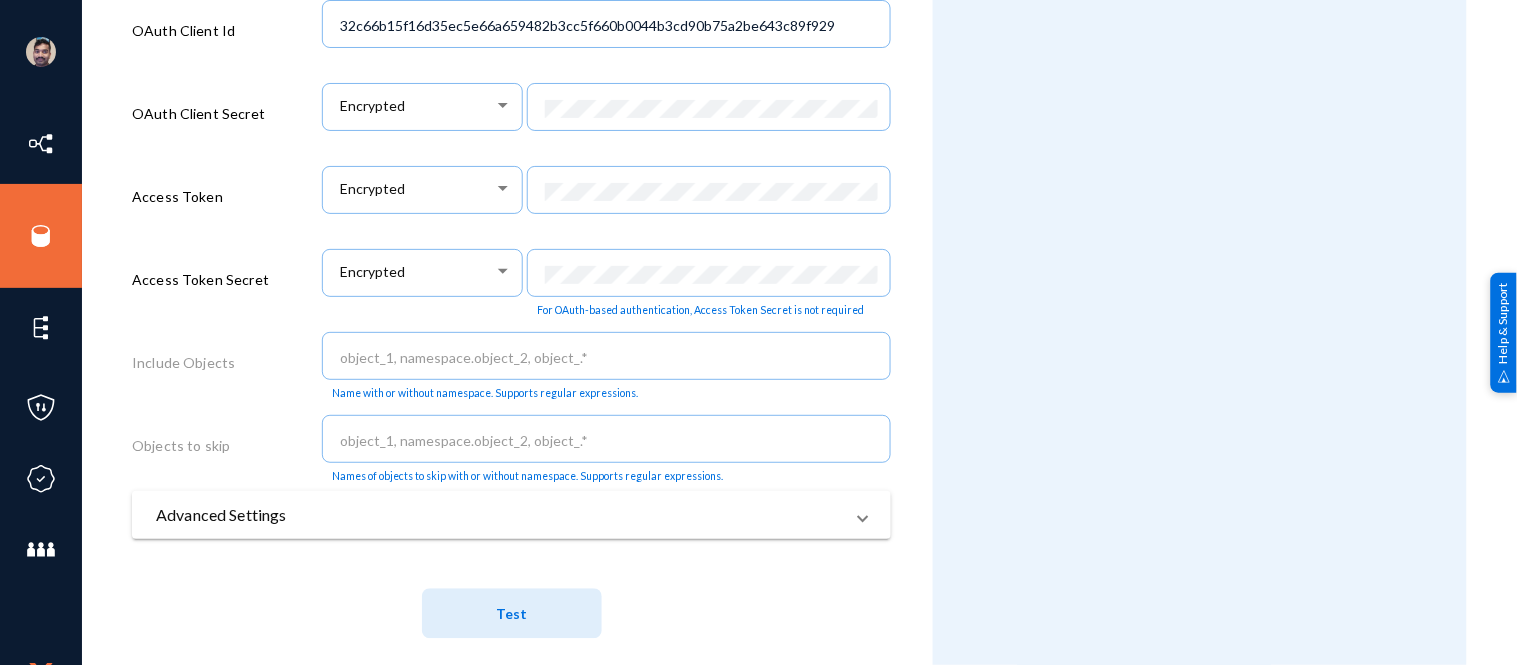 scroll, scrollTop: 815, scrollLeft: 0, axis: vertical 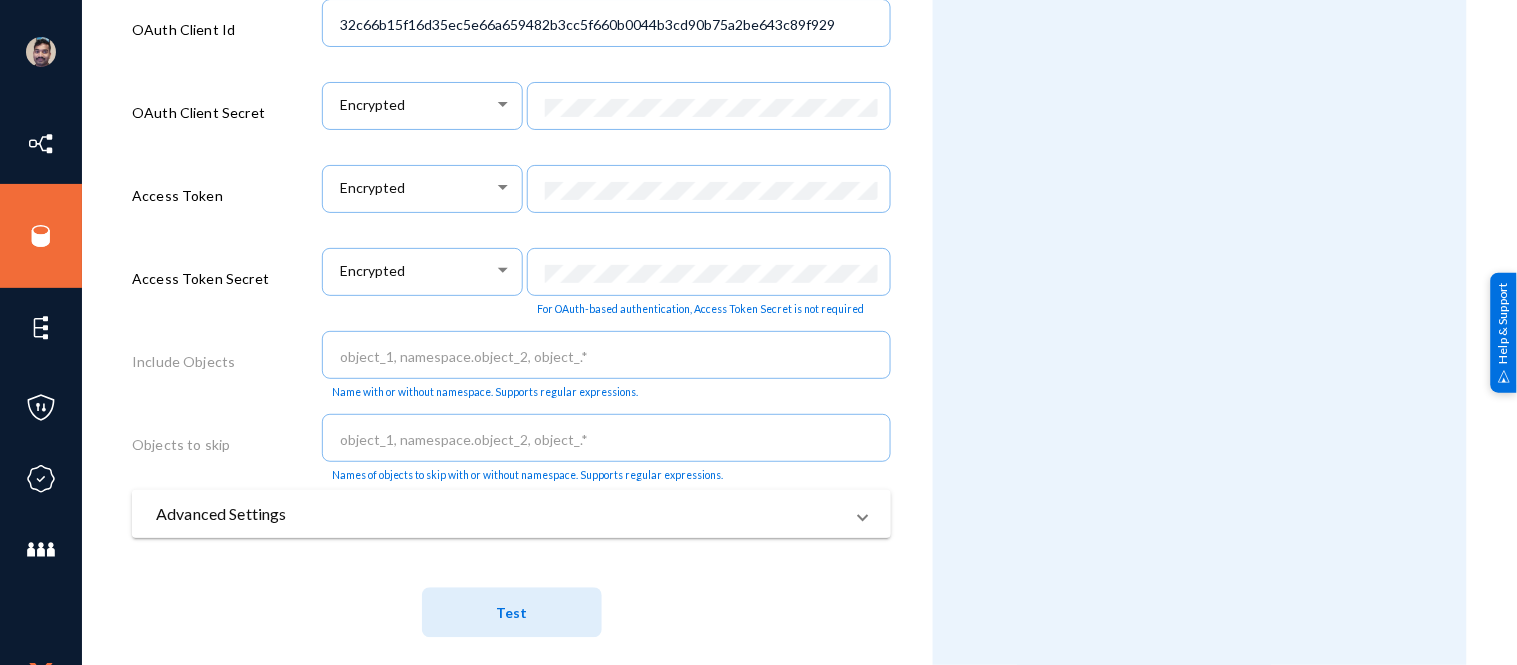click on "Advanced Settings" at bounding box center [499, 514] 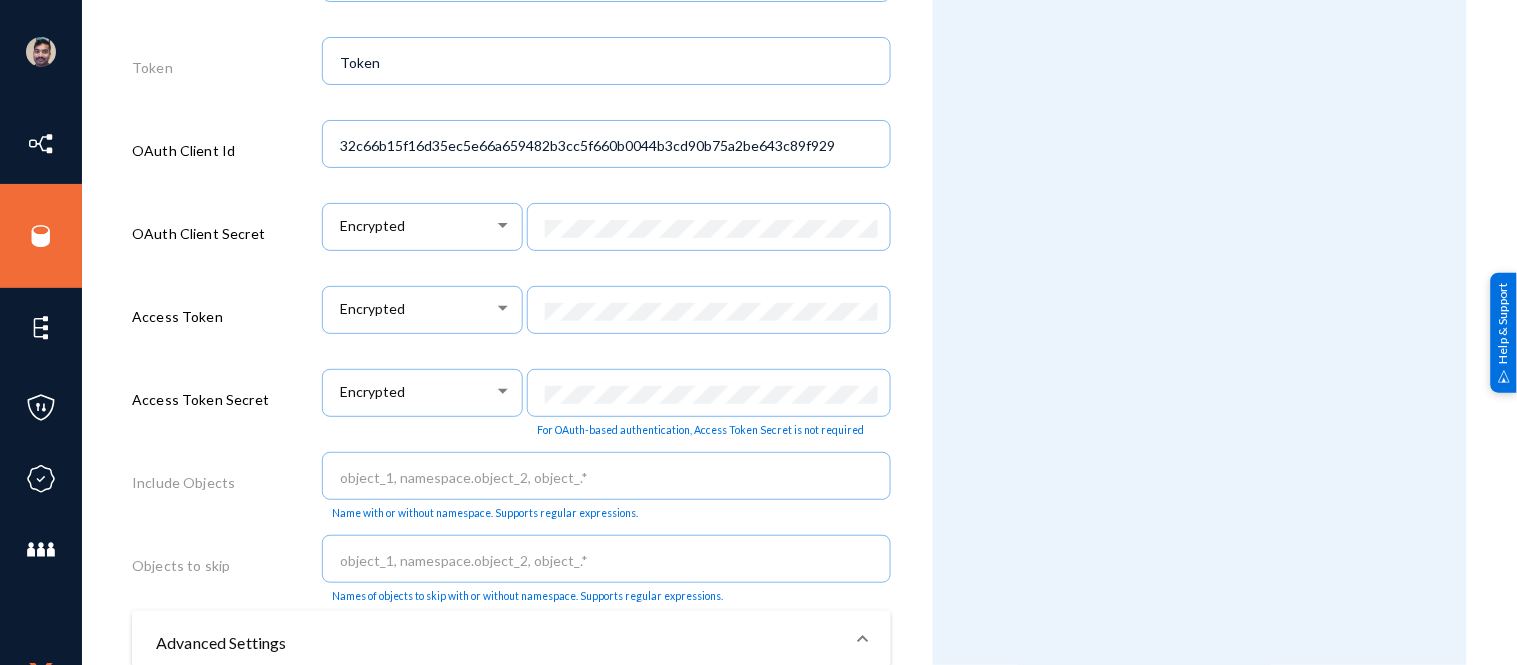 scroll, scrollTop: 701, scrollLeft: 0, axis: vertical 